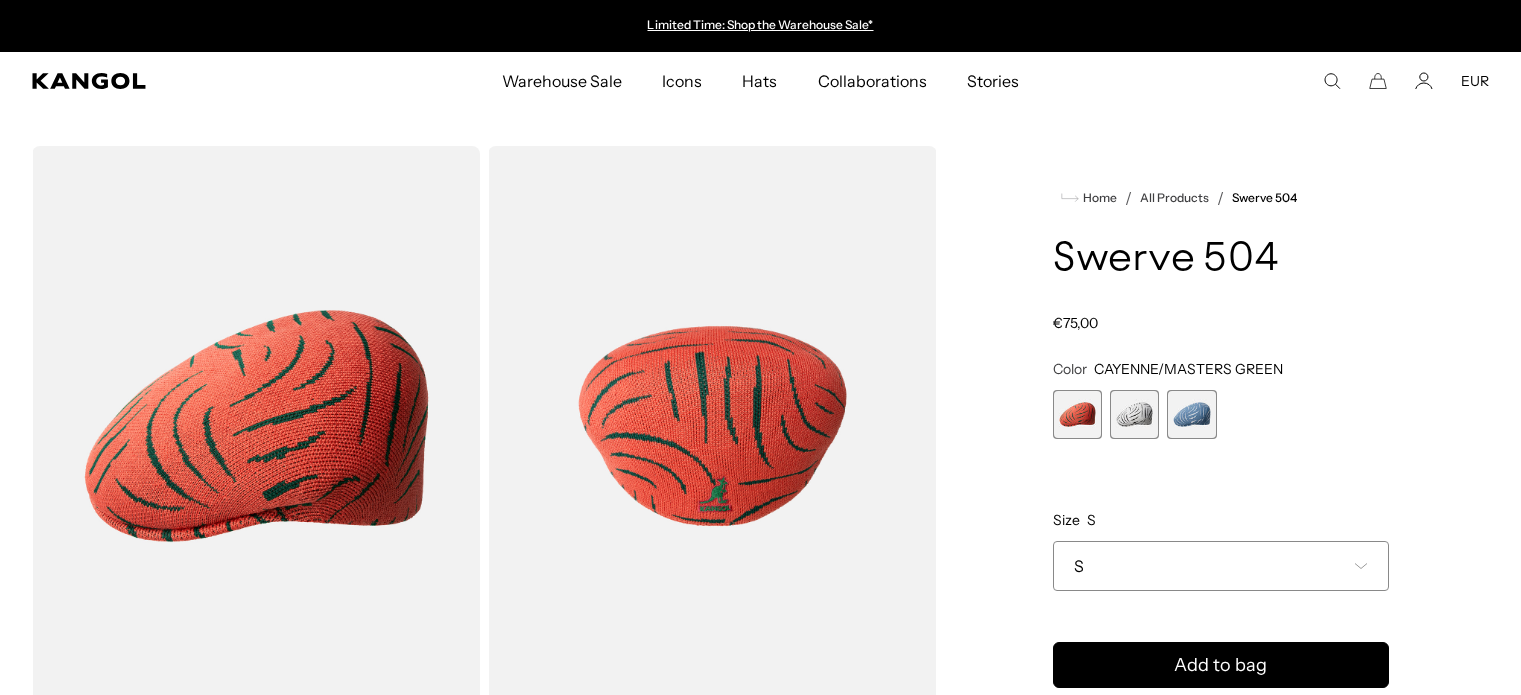 scroll, scrollTop: 0, scrollLeft: 0, axis: both 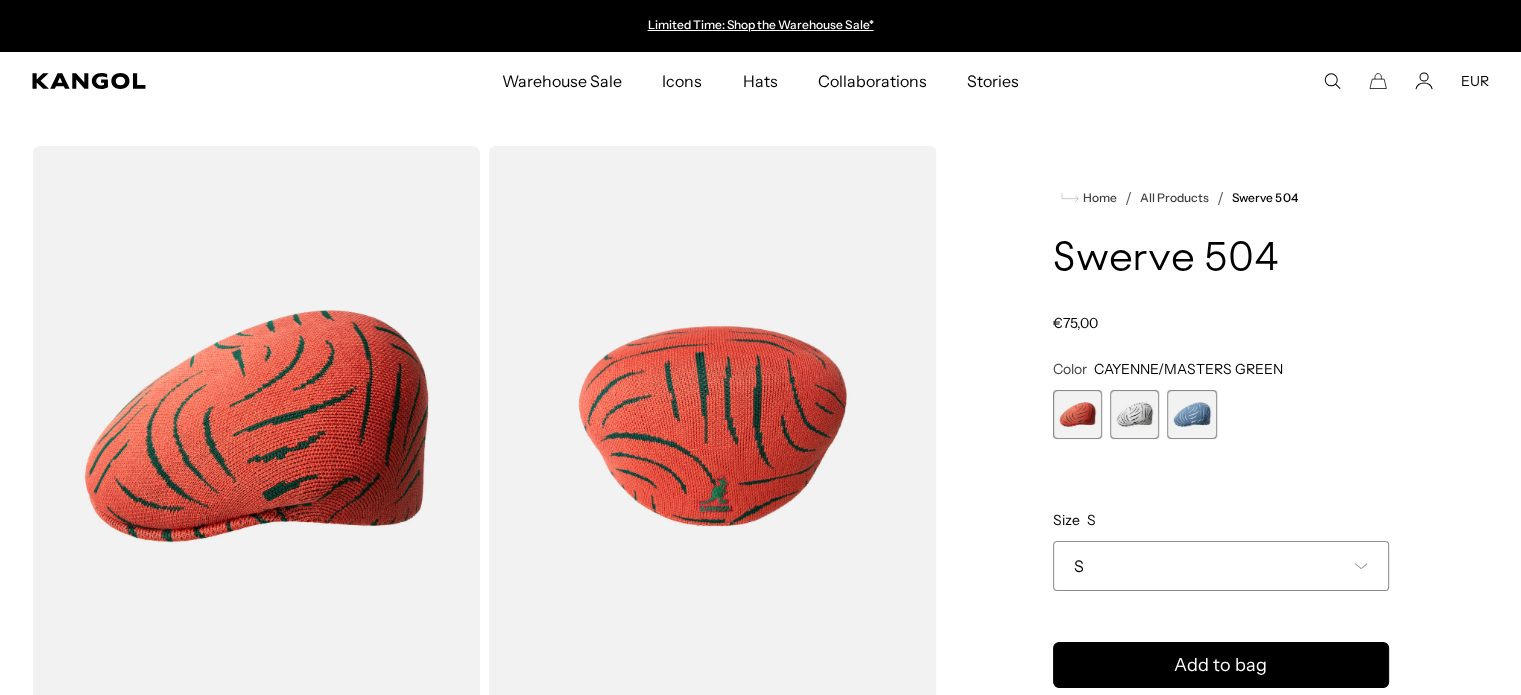 click at bounding box center [1134, 414] 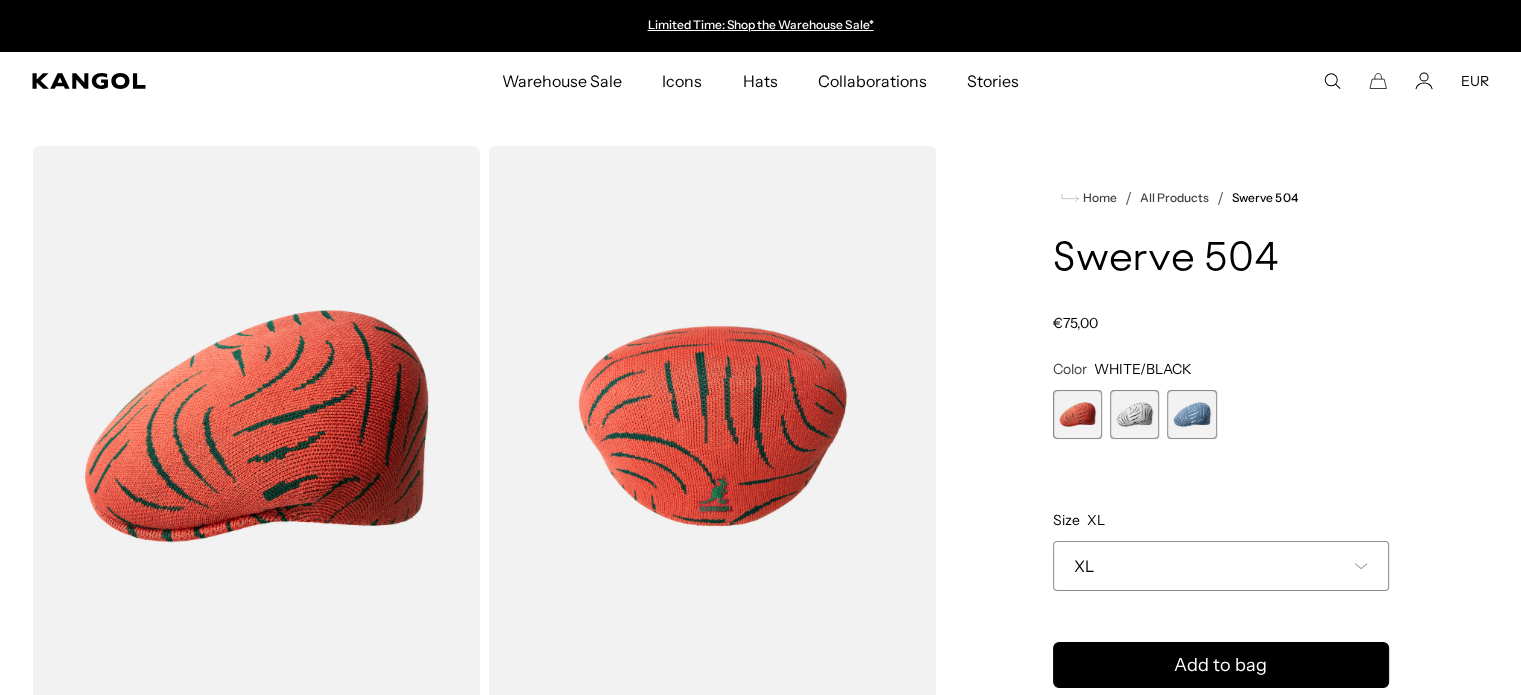 scroll, scrollTop: 0, scrollLeft: 0, axis: both 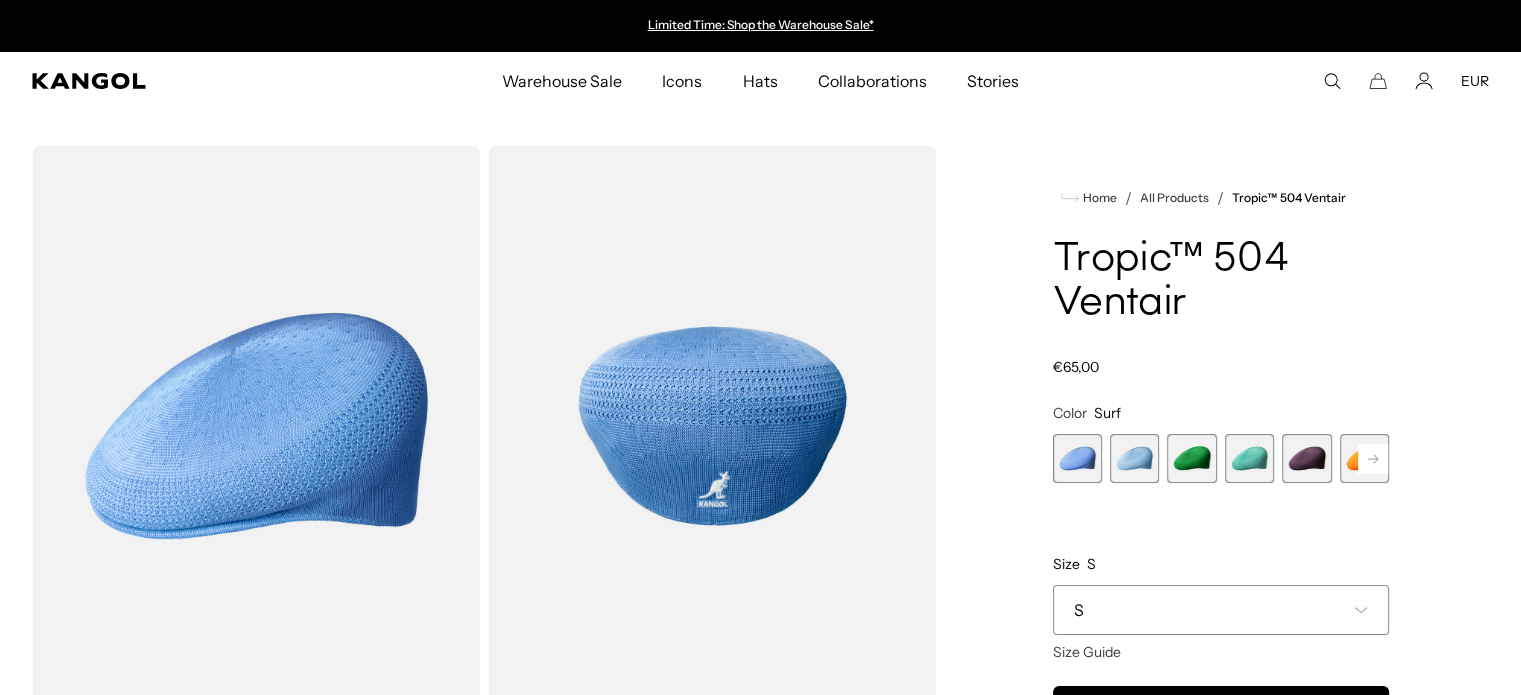 click at bounding box center [1373, 459] 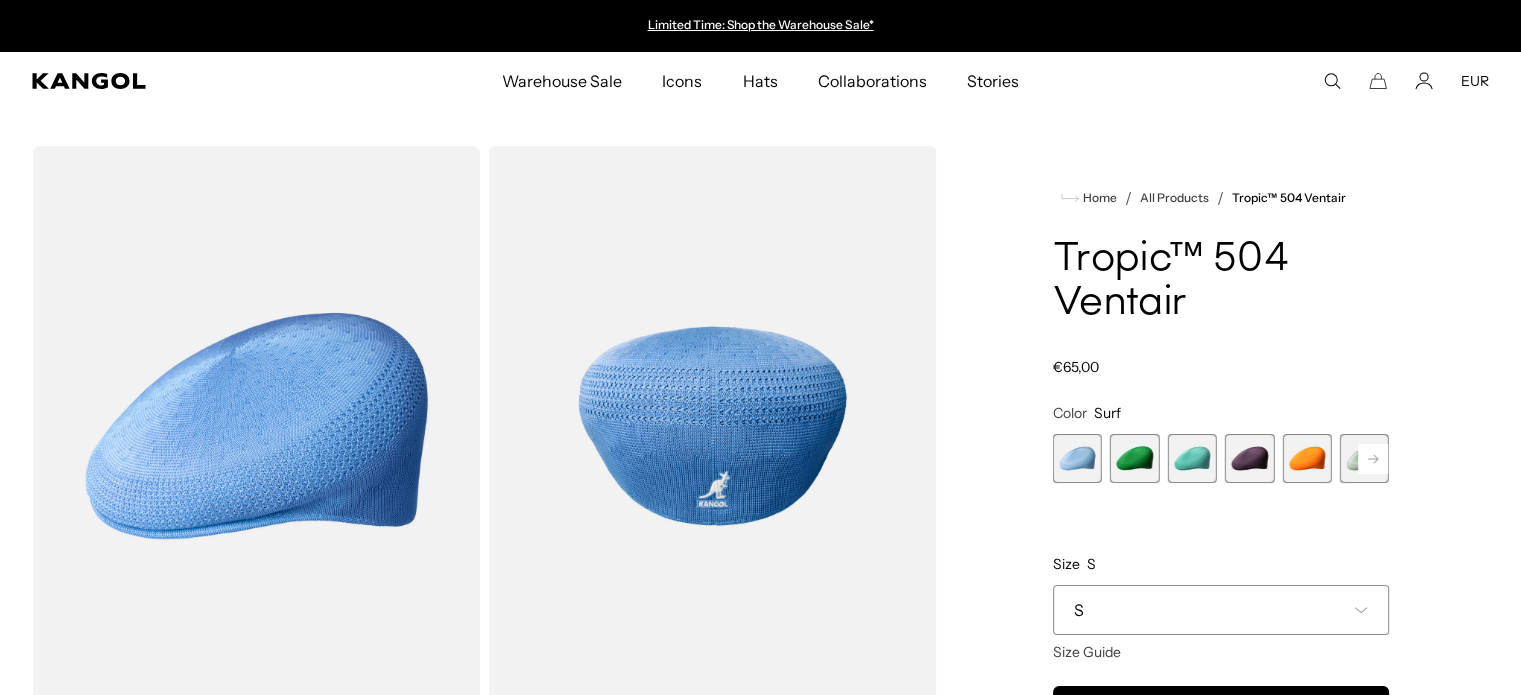 click at bounding box center [1373, 459] 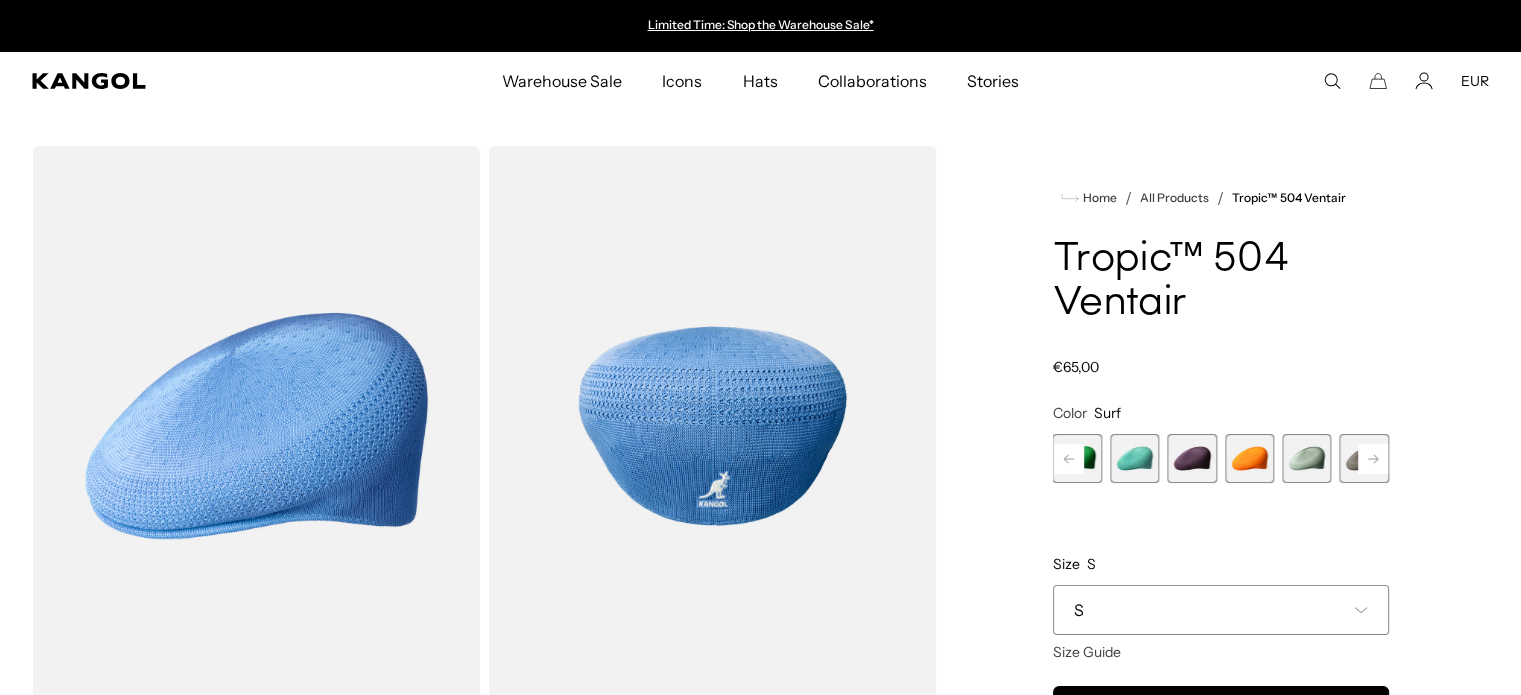 click at bounding box center (1373, 459) 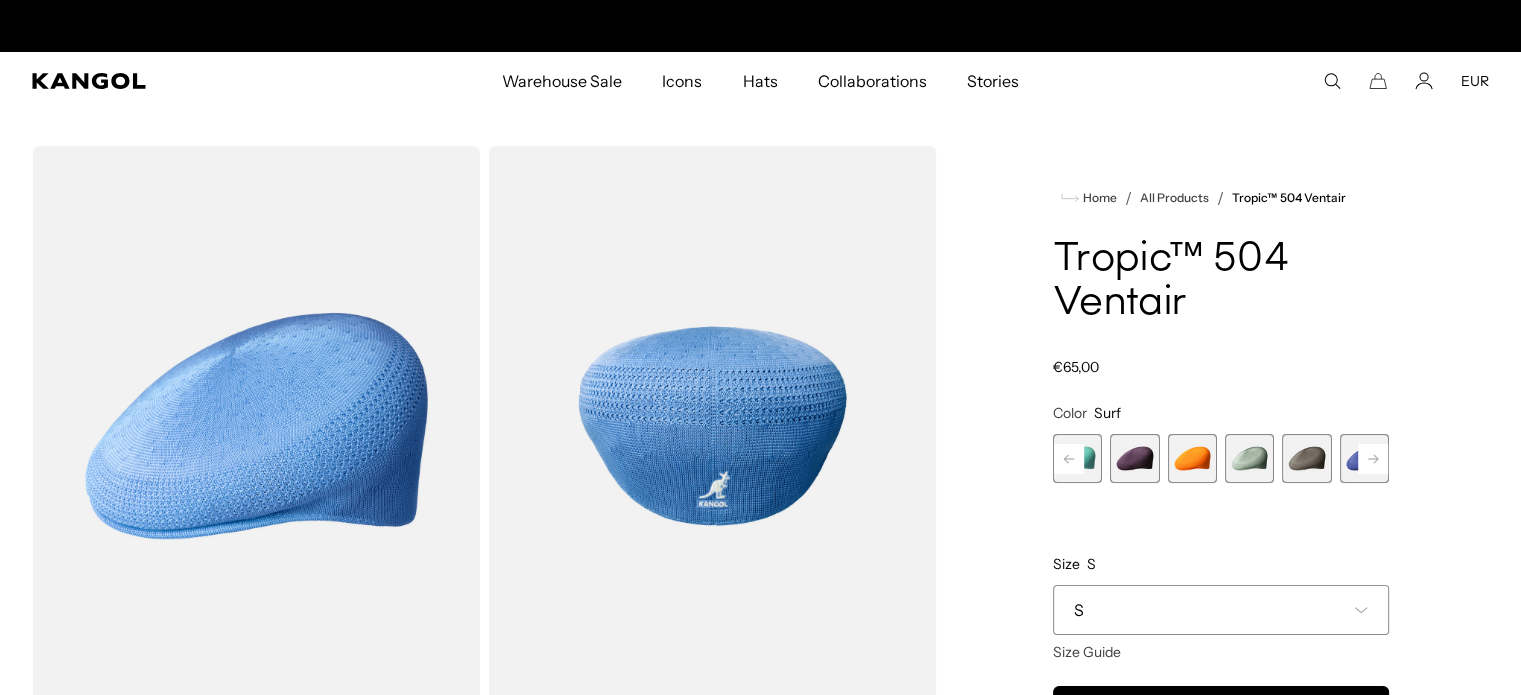 scroll, scrollTop: 0, scrollLeft: 412, axis: horizontal 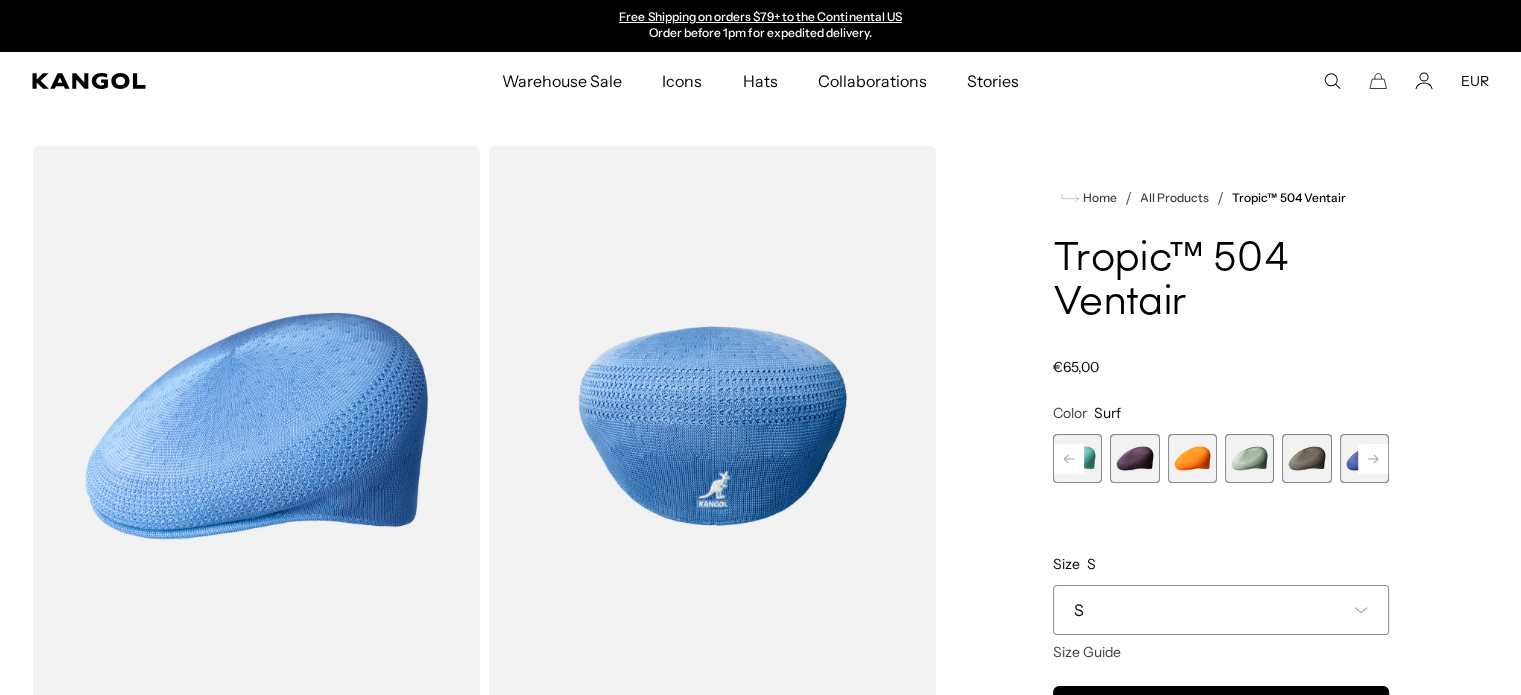 click at bounding box center [1249, 458] 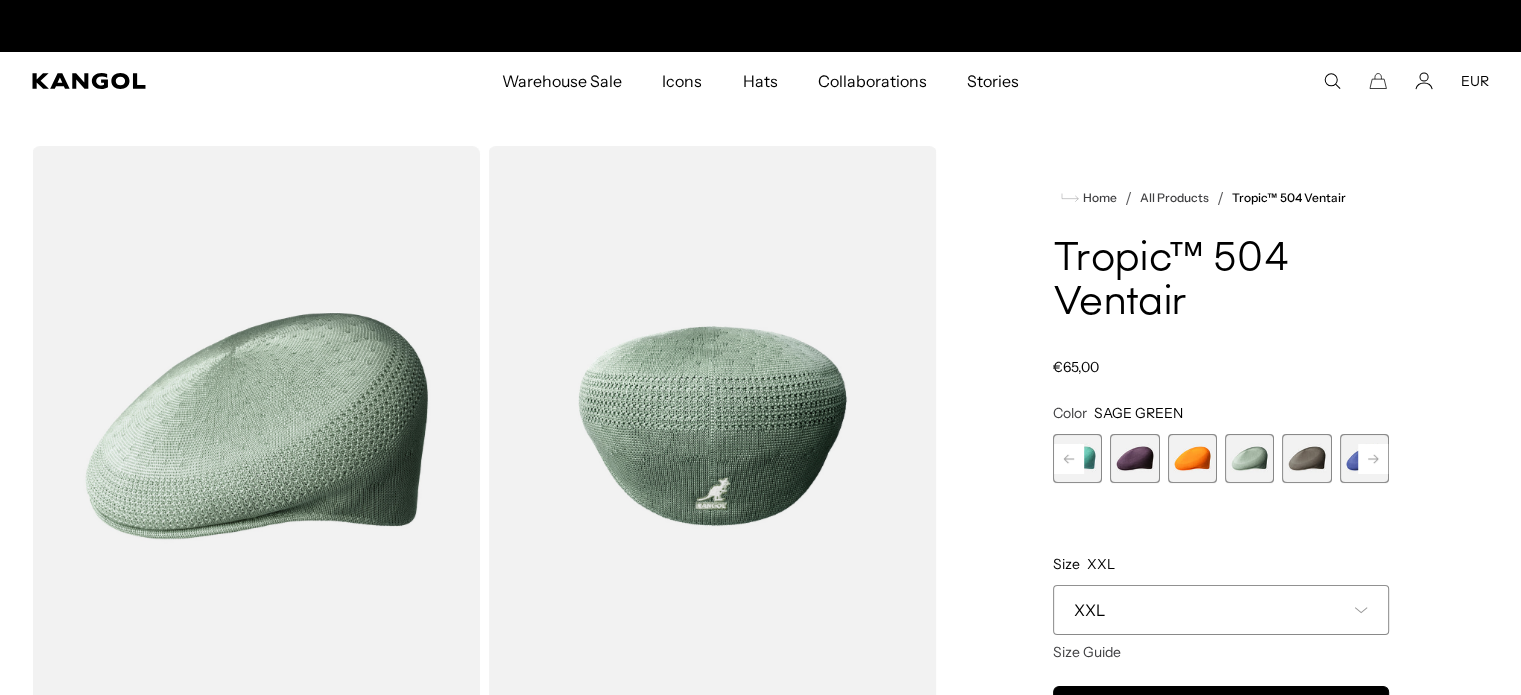 scroll, scrollTop: 0, scrollLeft: 0, axis: both 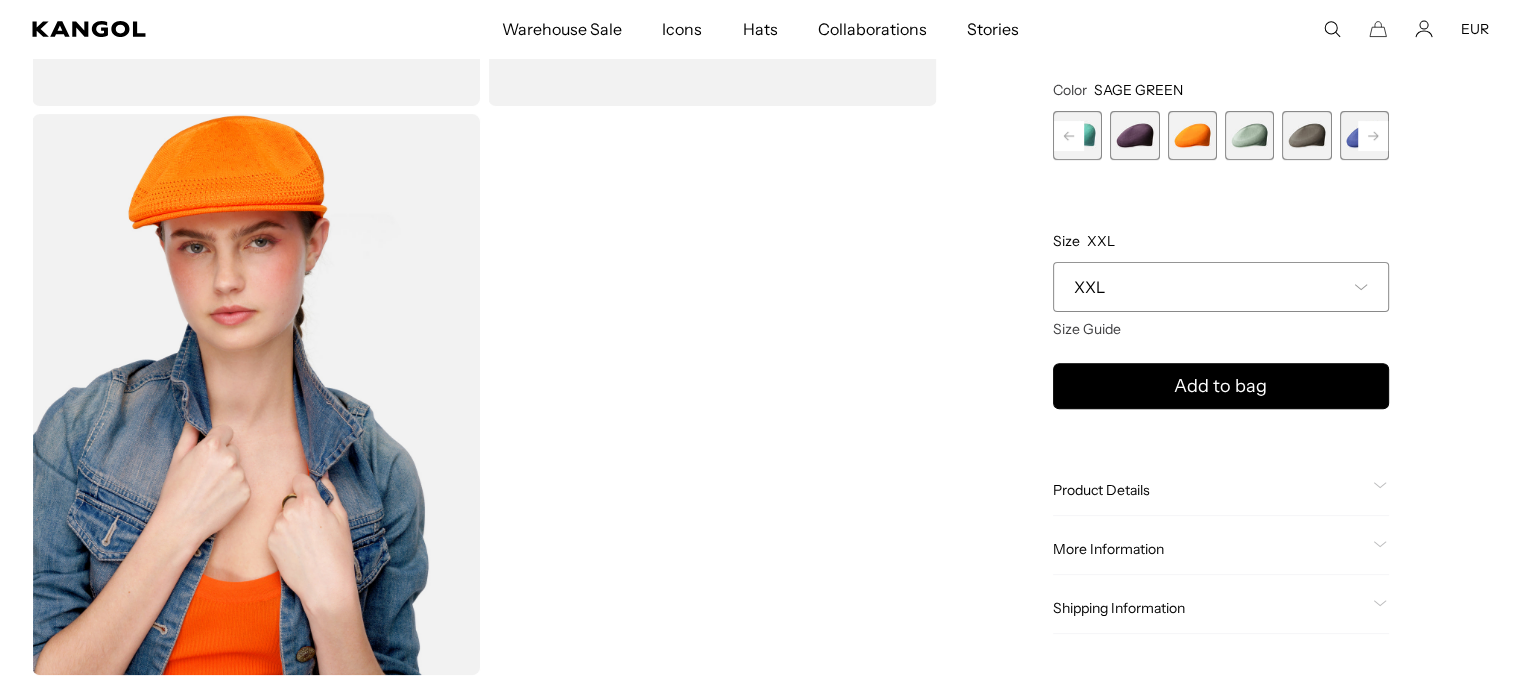 click at bounding box center (1069, 136) 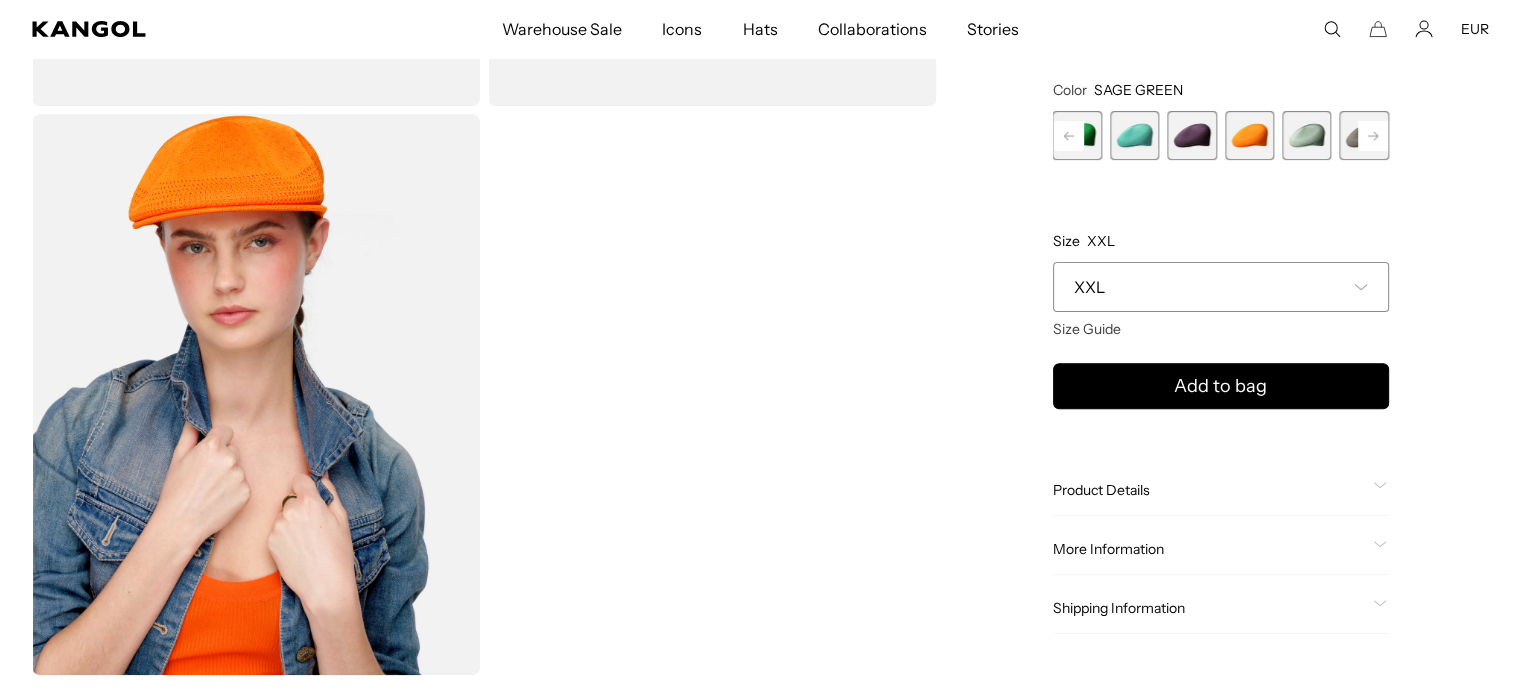 click at bounding box center (1069, 136) 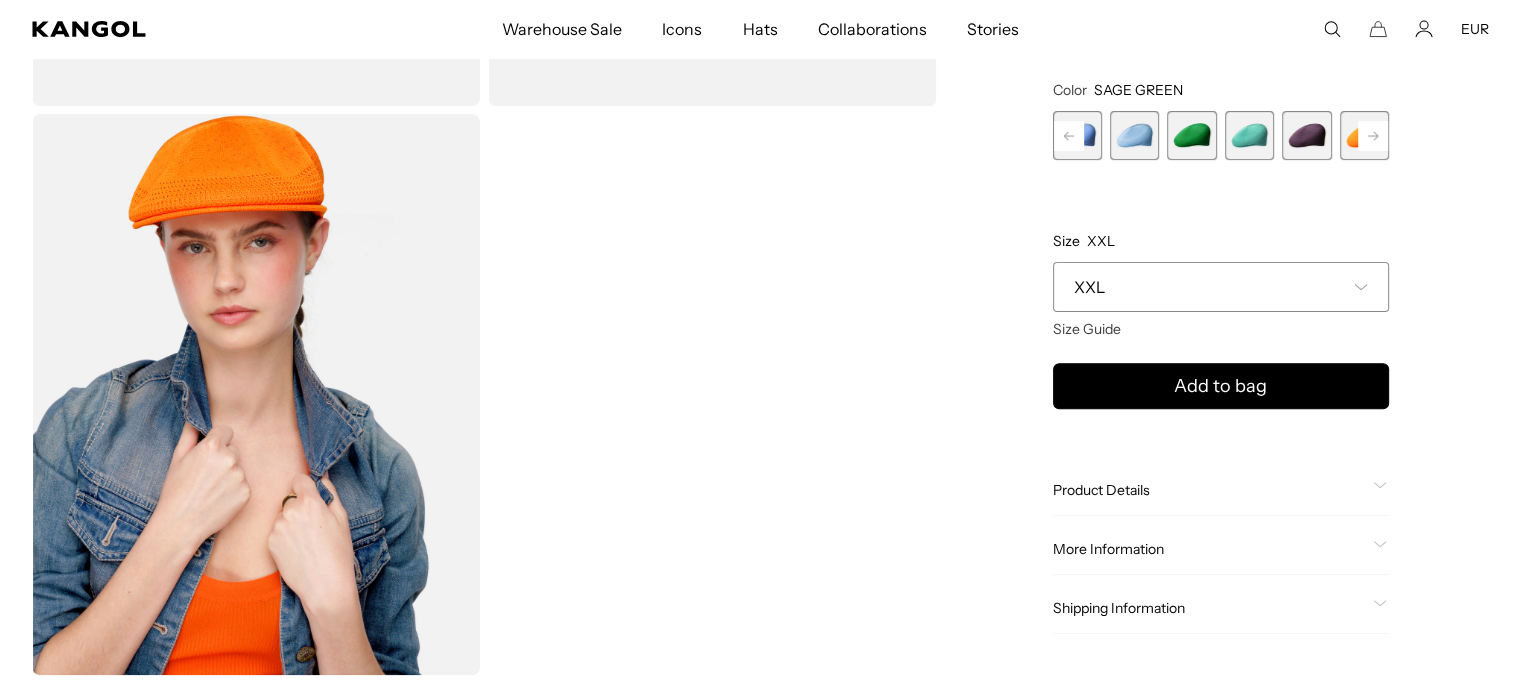 click at bounding box center [1069, 136] 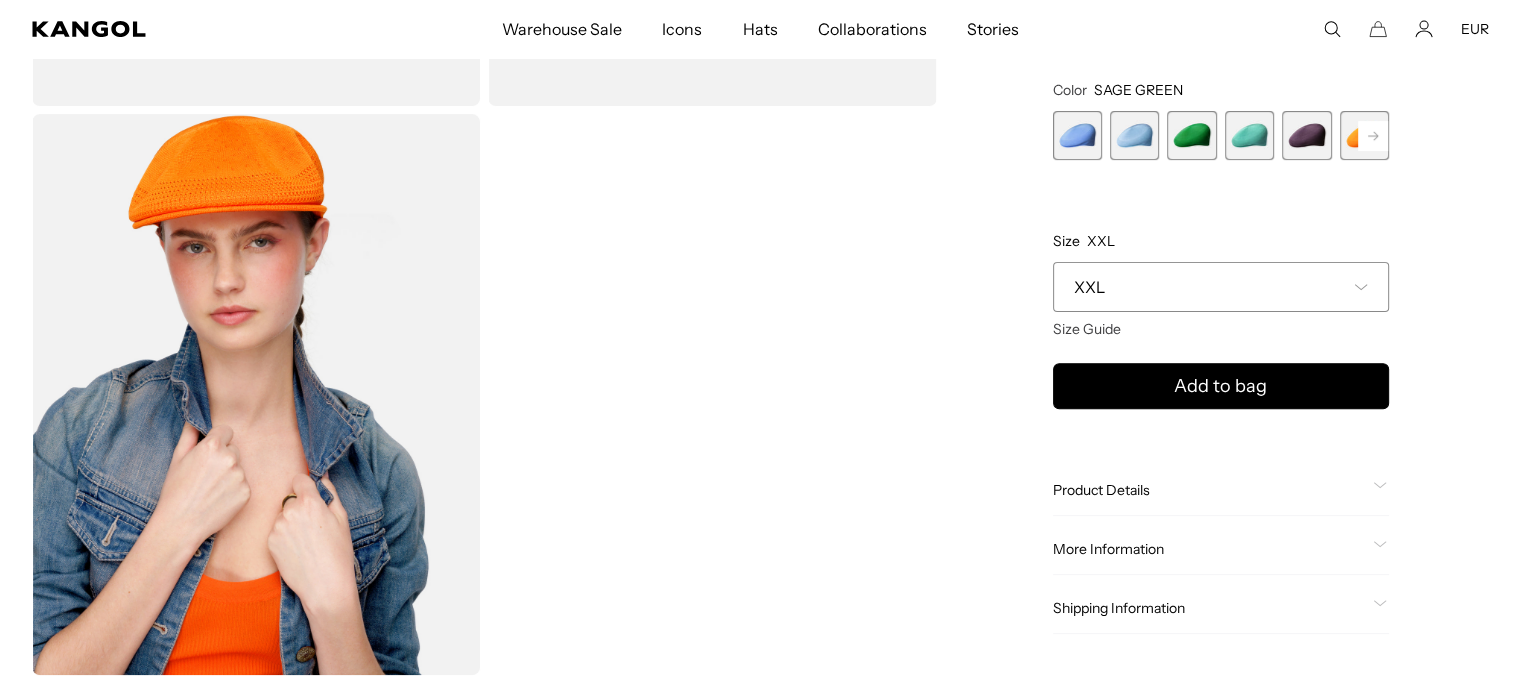 click at bounding box center [1077, 135] 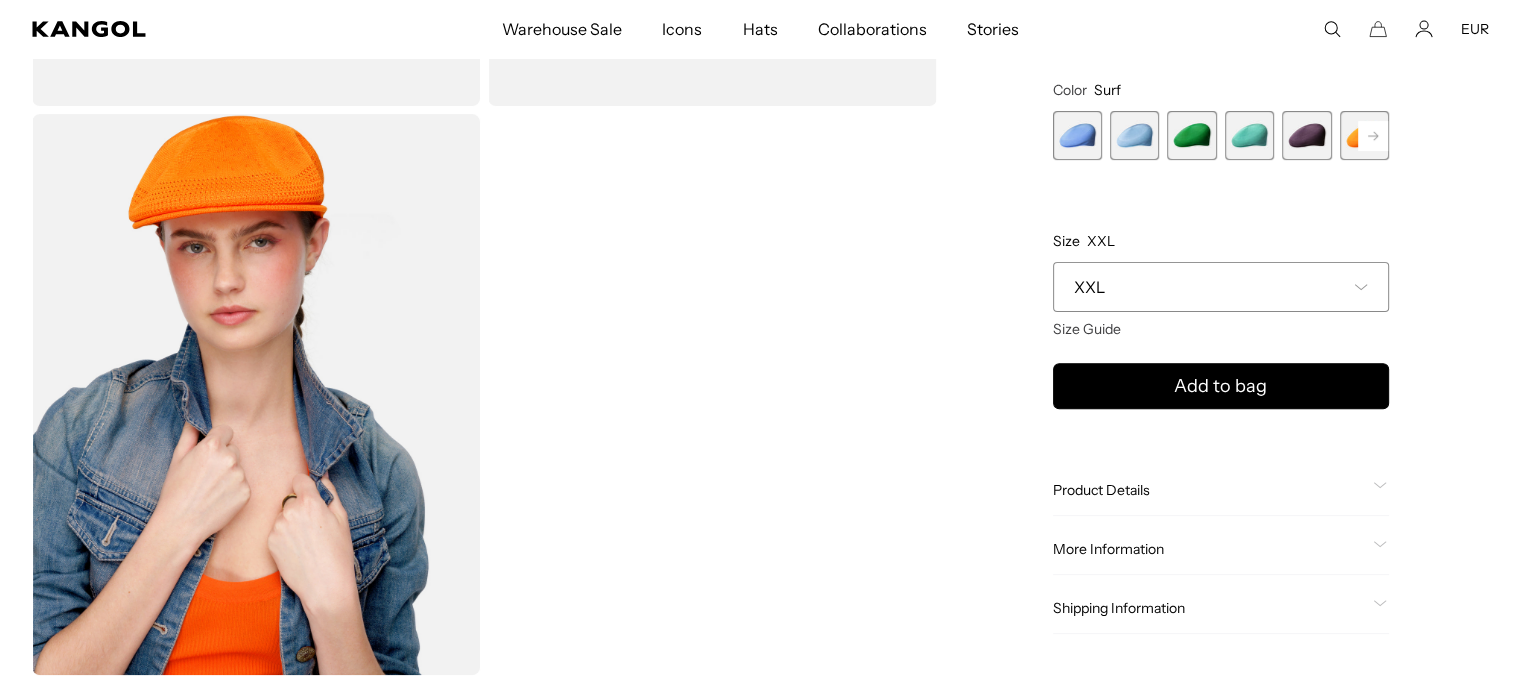 click at bounding box center (1373, 136) 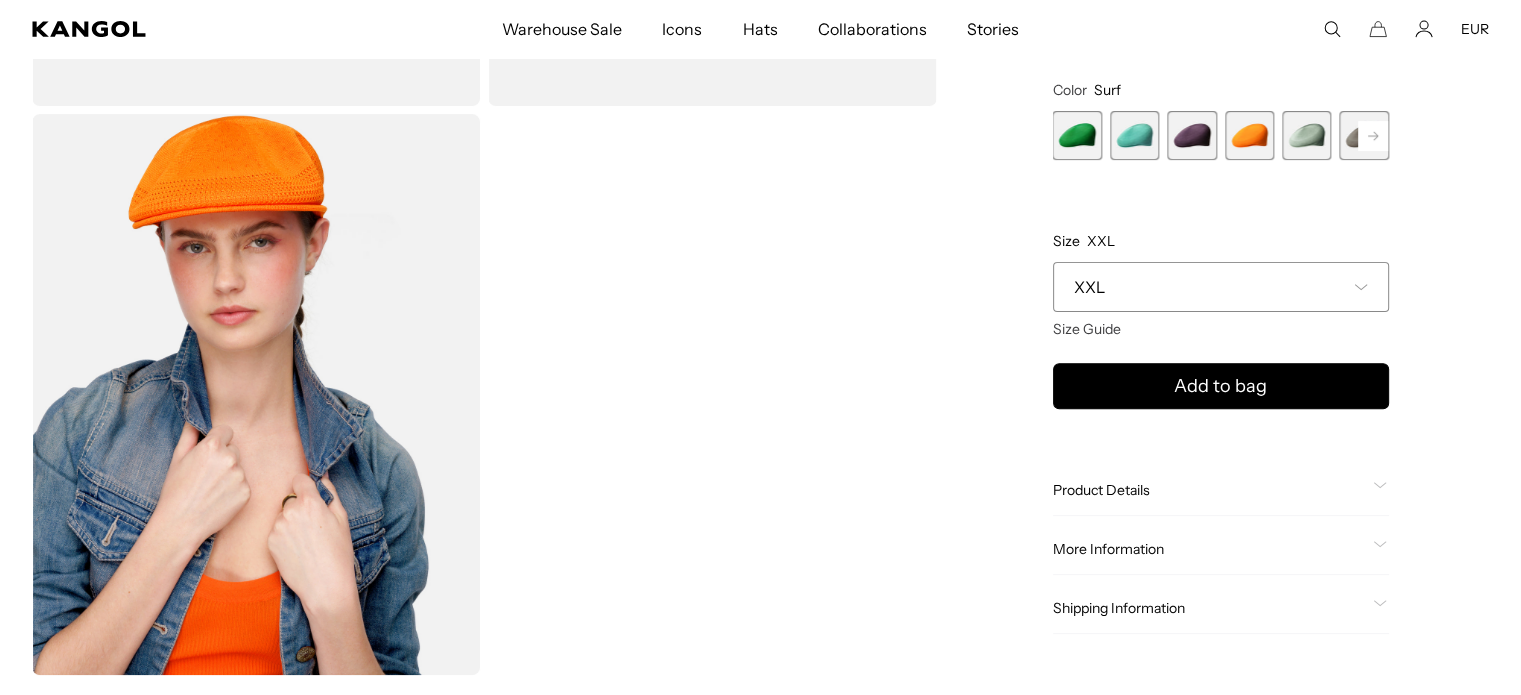 click at bounding box center (1373, 136) 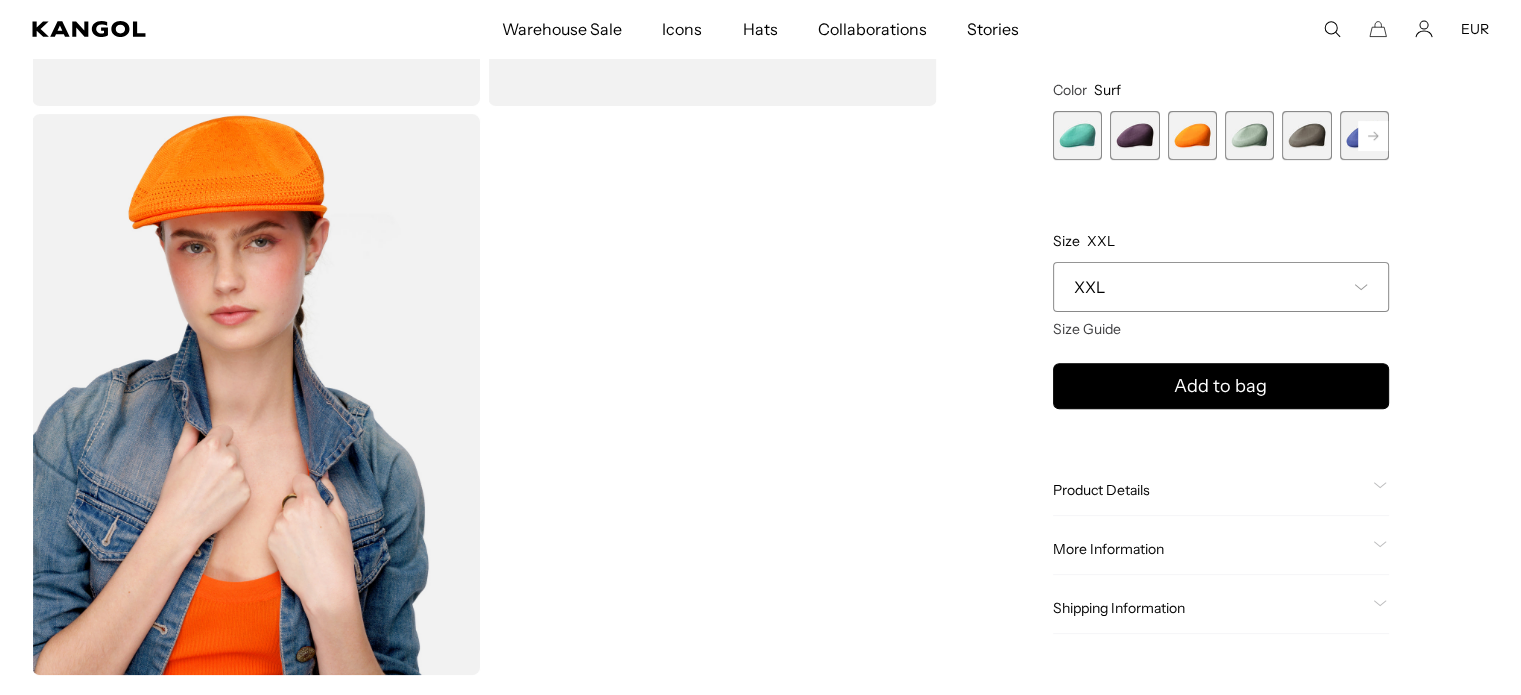 scroll, scrollTop: 0, scrollLeft: 412, axis: horizontal 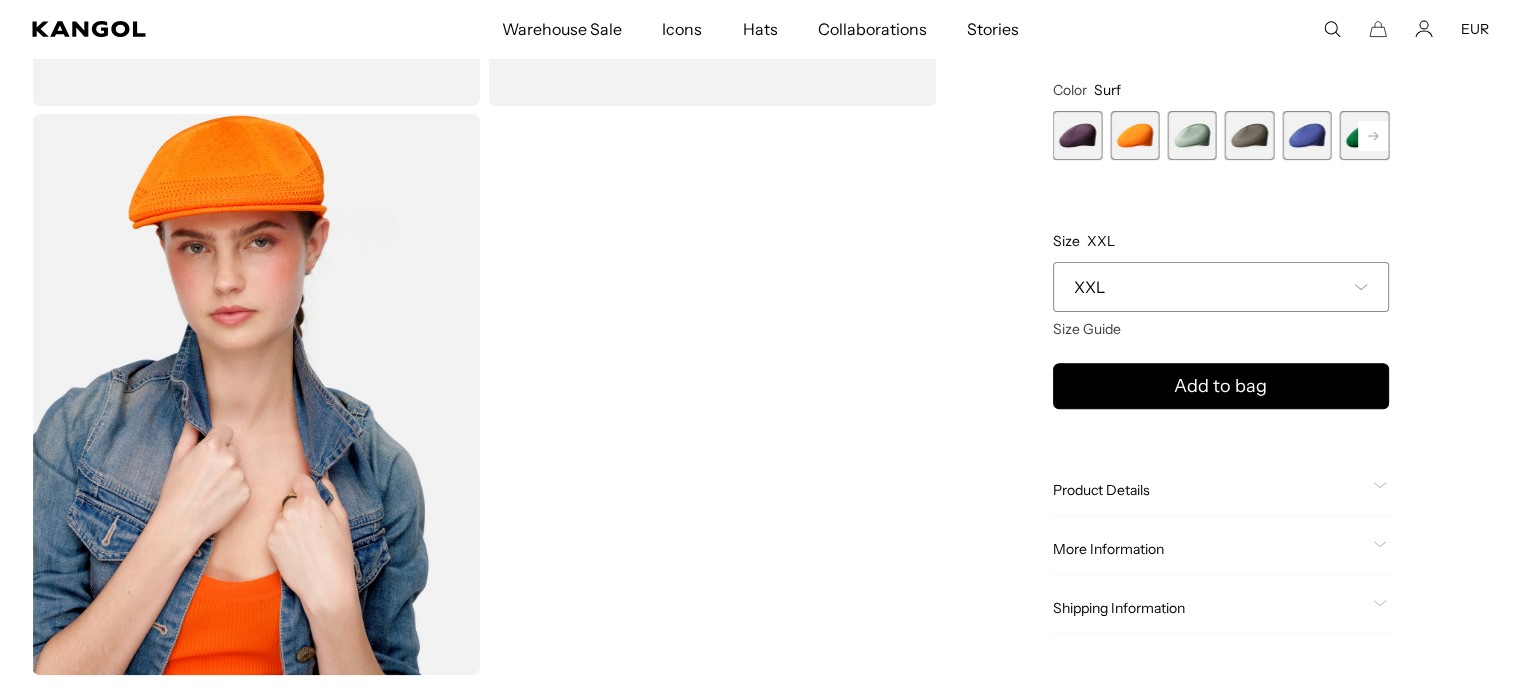 click at bounding box center [1373, 136] 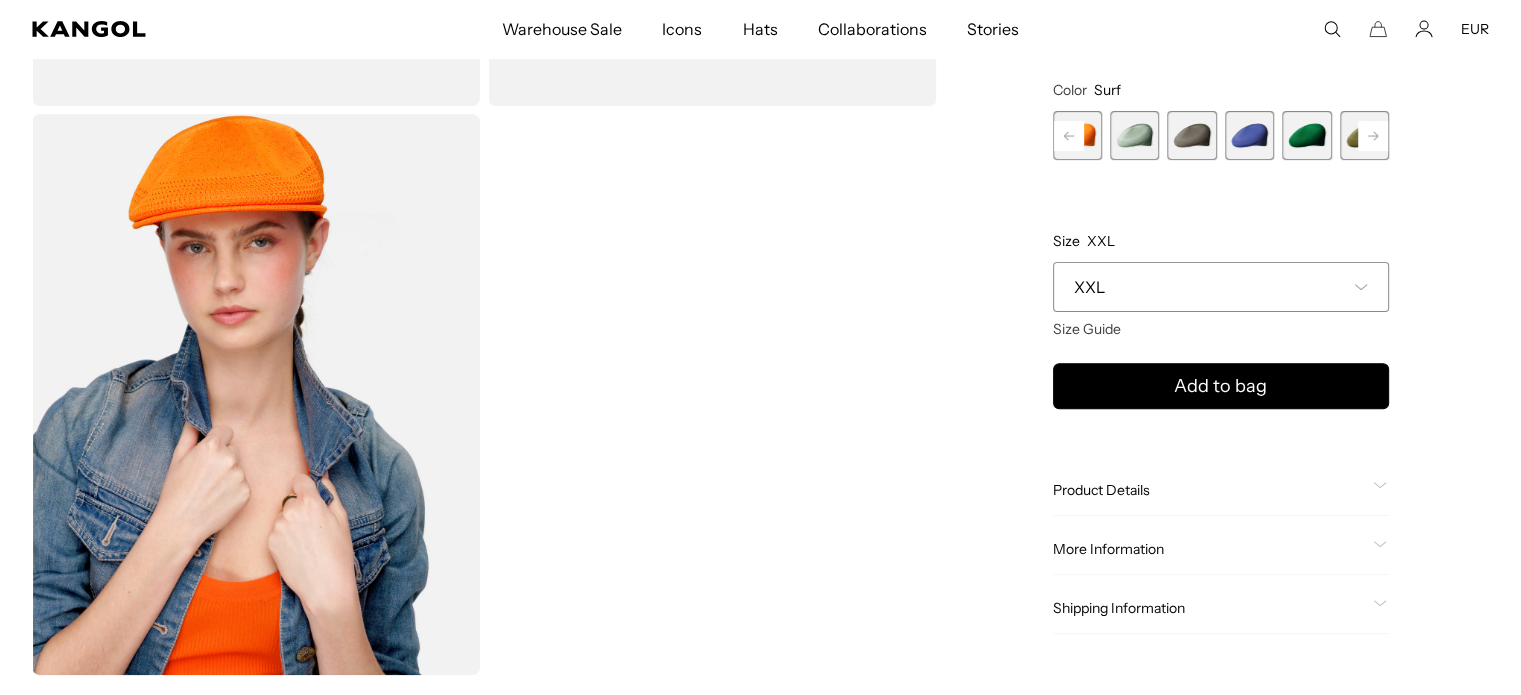 click at bounding box center (1373, 136) 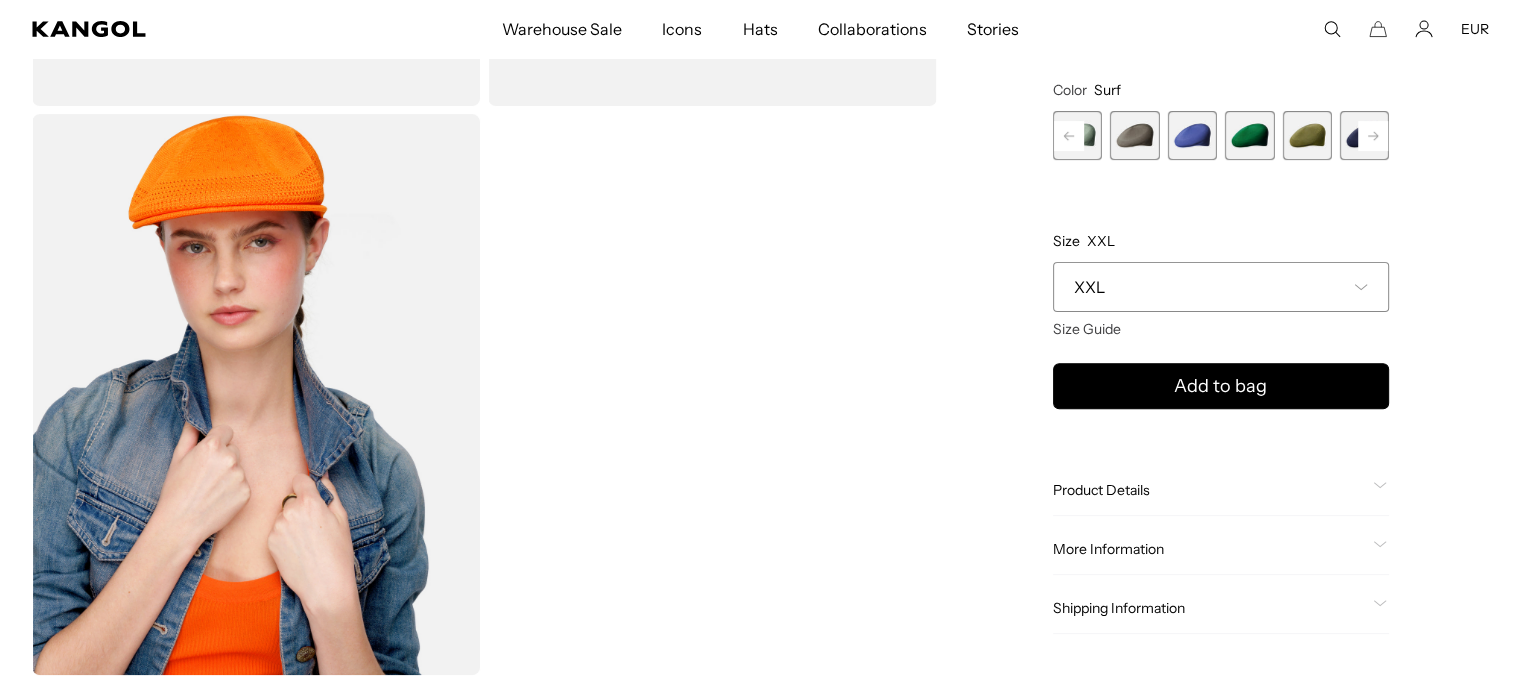 click at bounding box center [1373, 136] 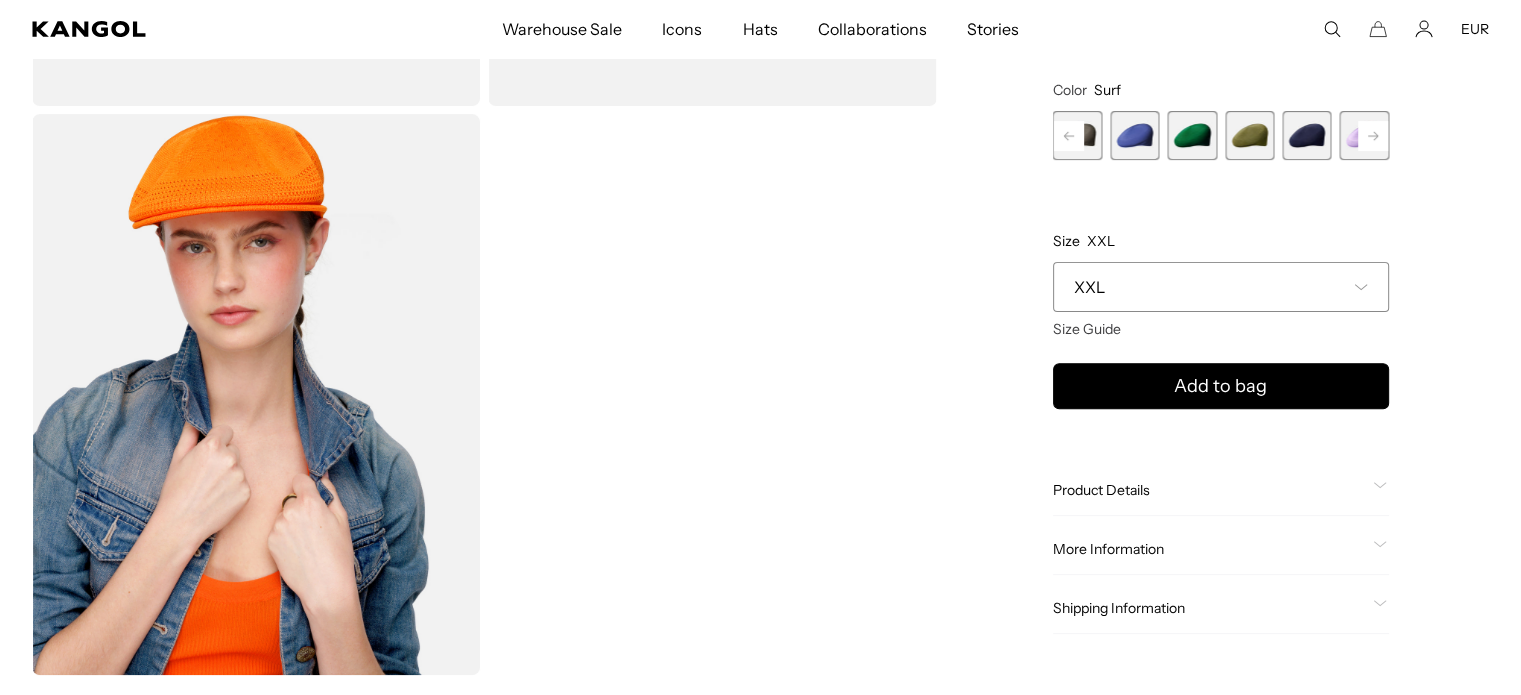 click at bounding box center (1373, 136) 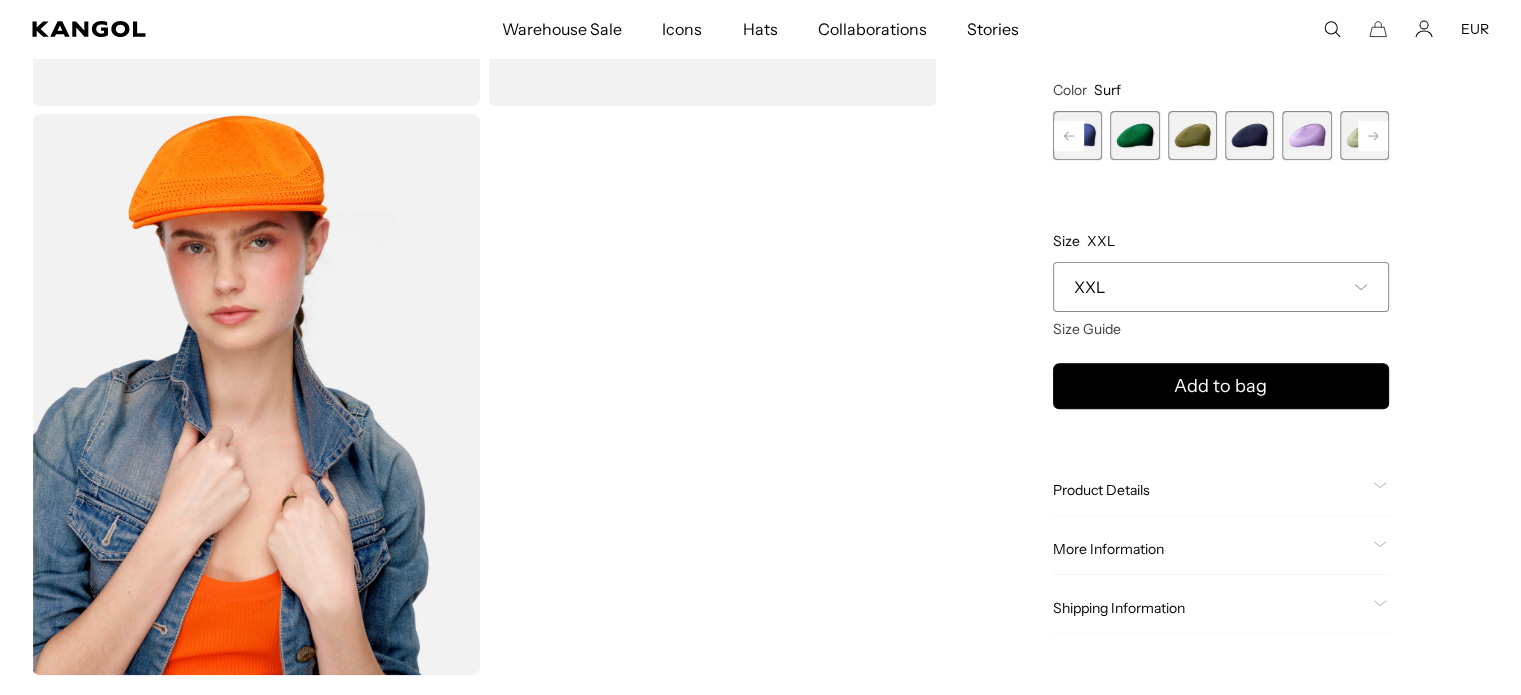 click at bounding box center [1373, 136] 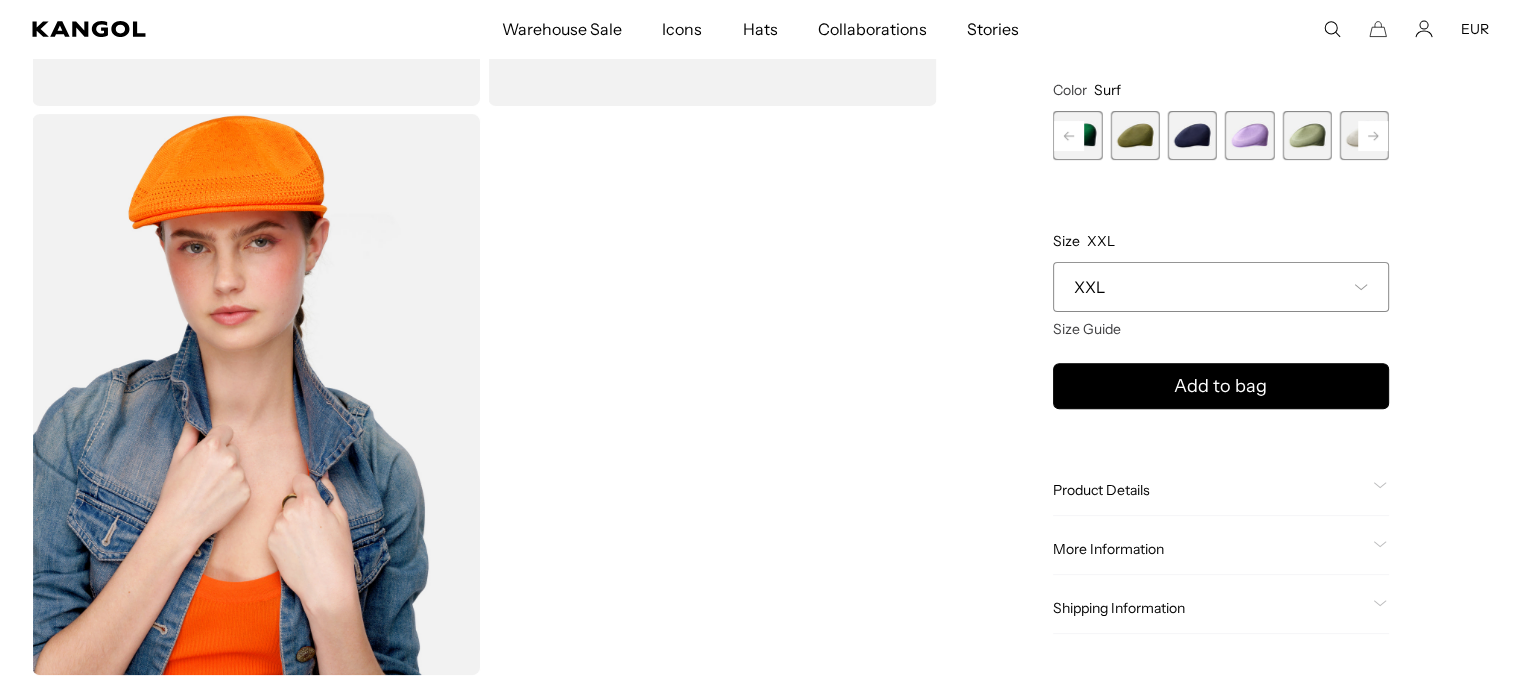 scroll, scrollTop: 0, scrollLeft: 0, axis: both 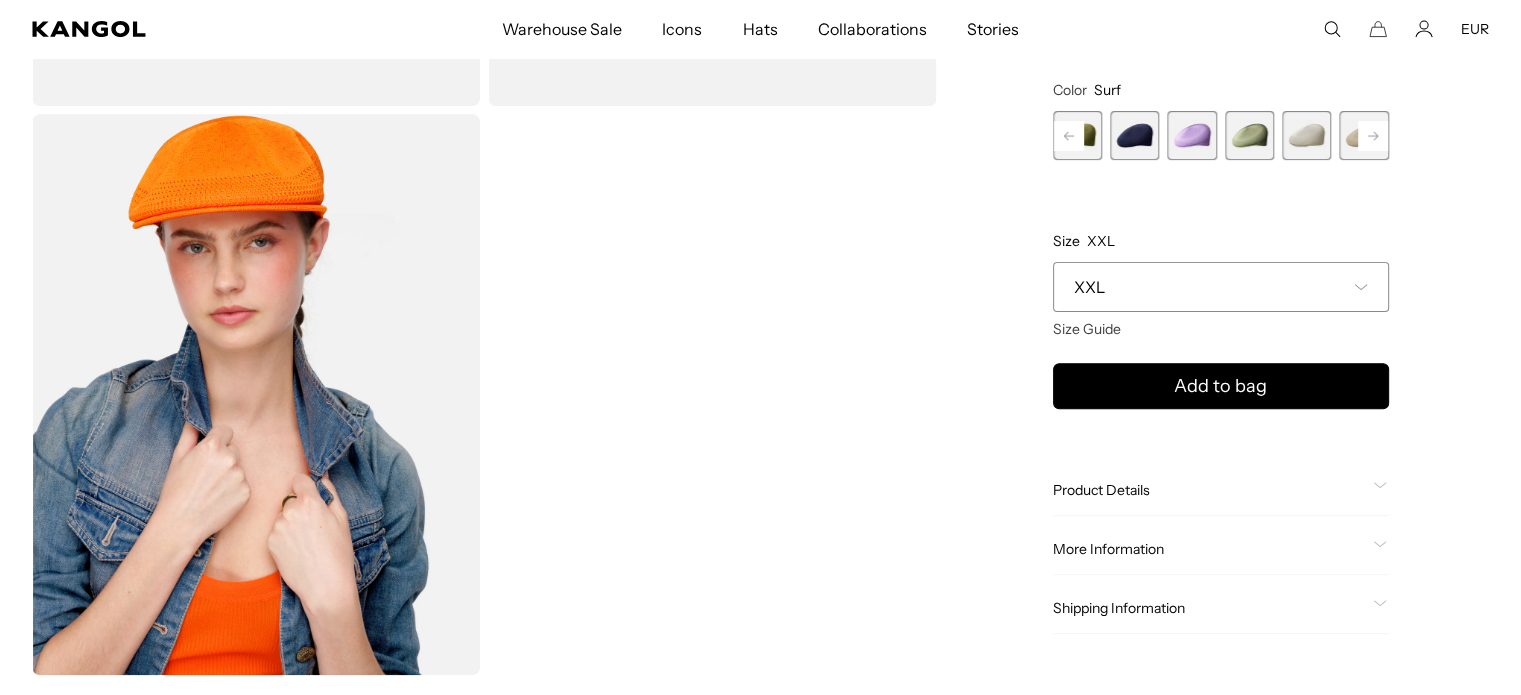 click at bounding box center [1373, 136] 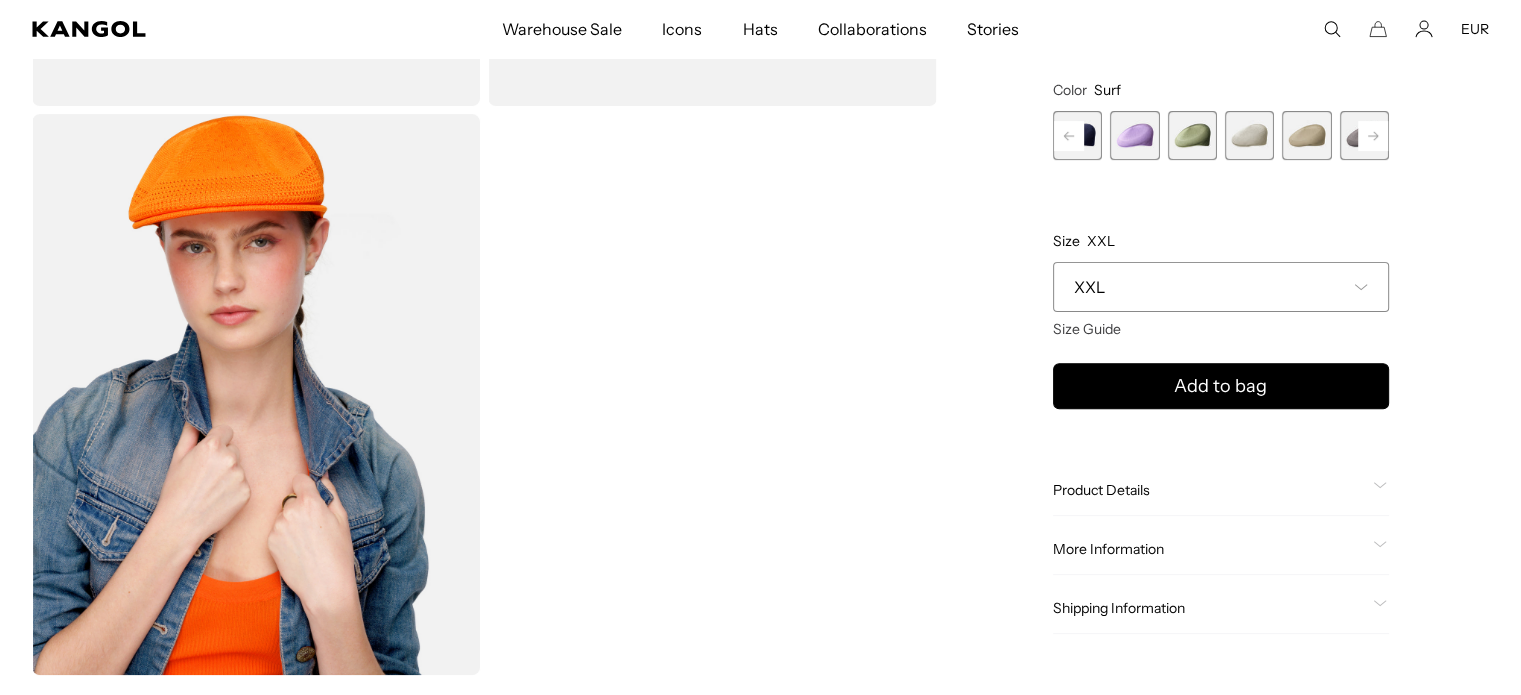 click at bounding box center (1373, 136) 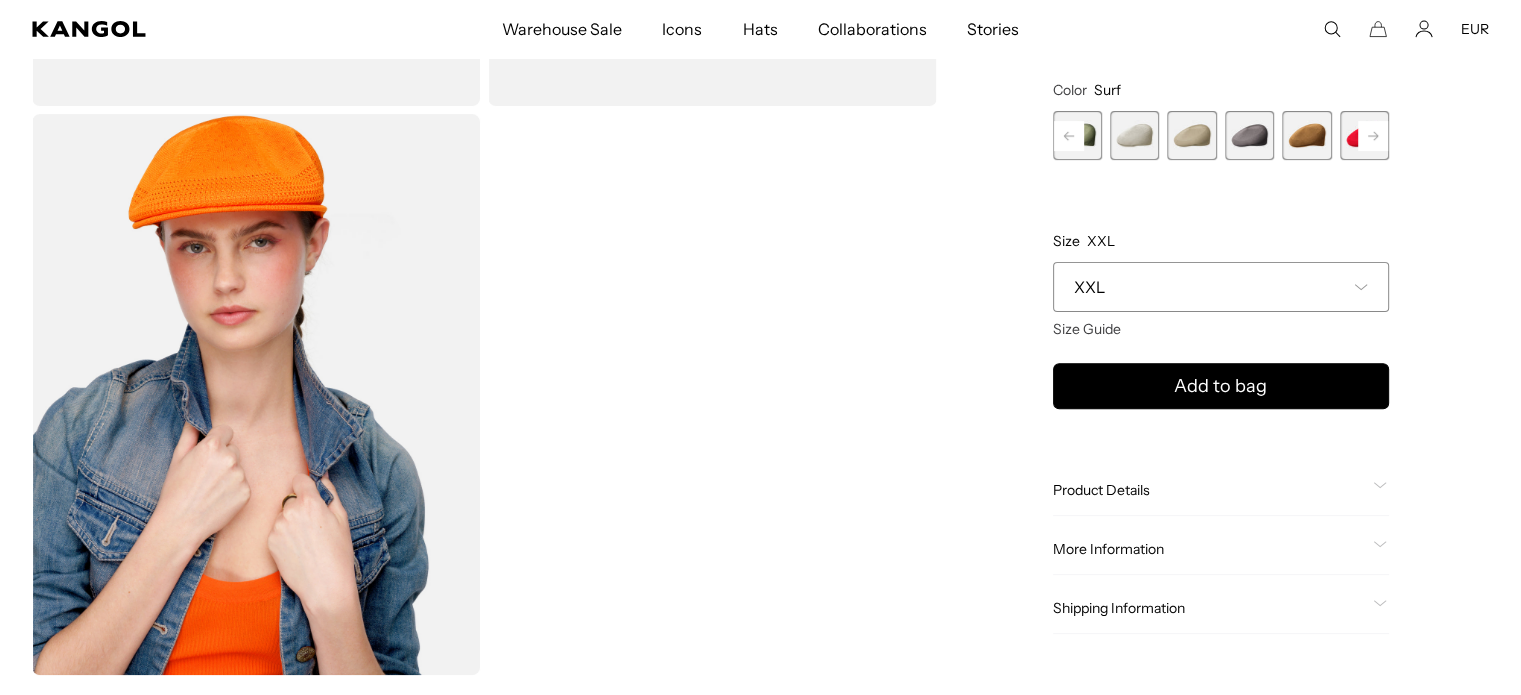 click at bounding box center [1373, 136] 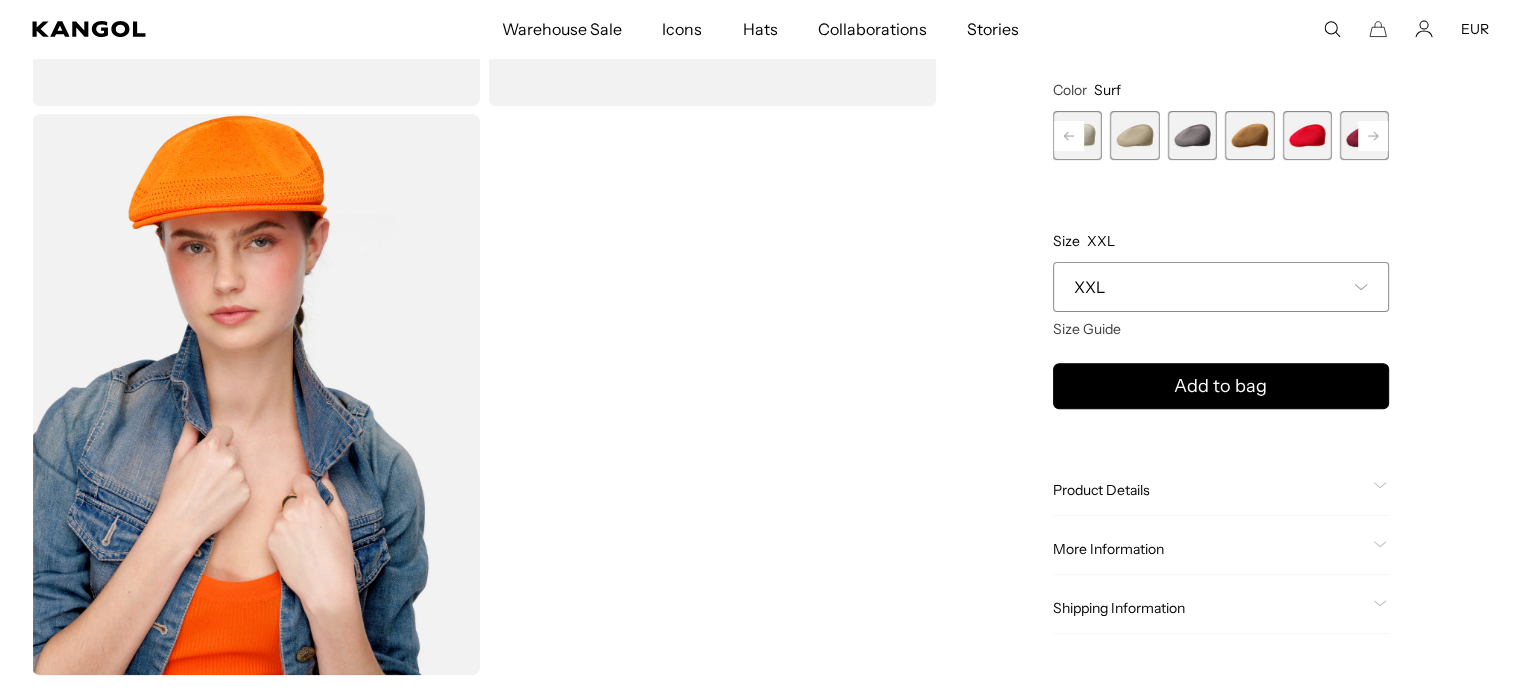 click at bounding box center [1373, 136] 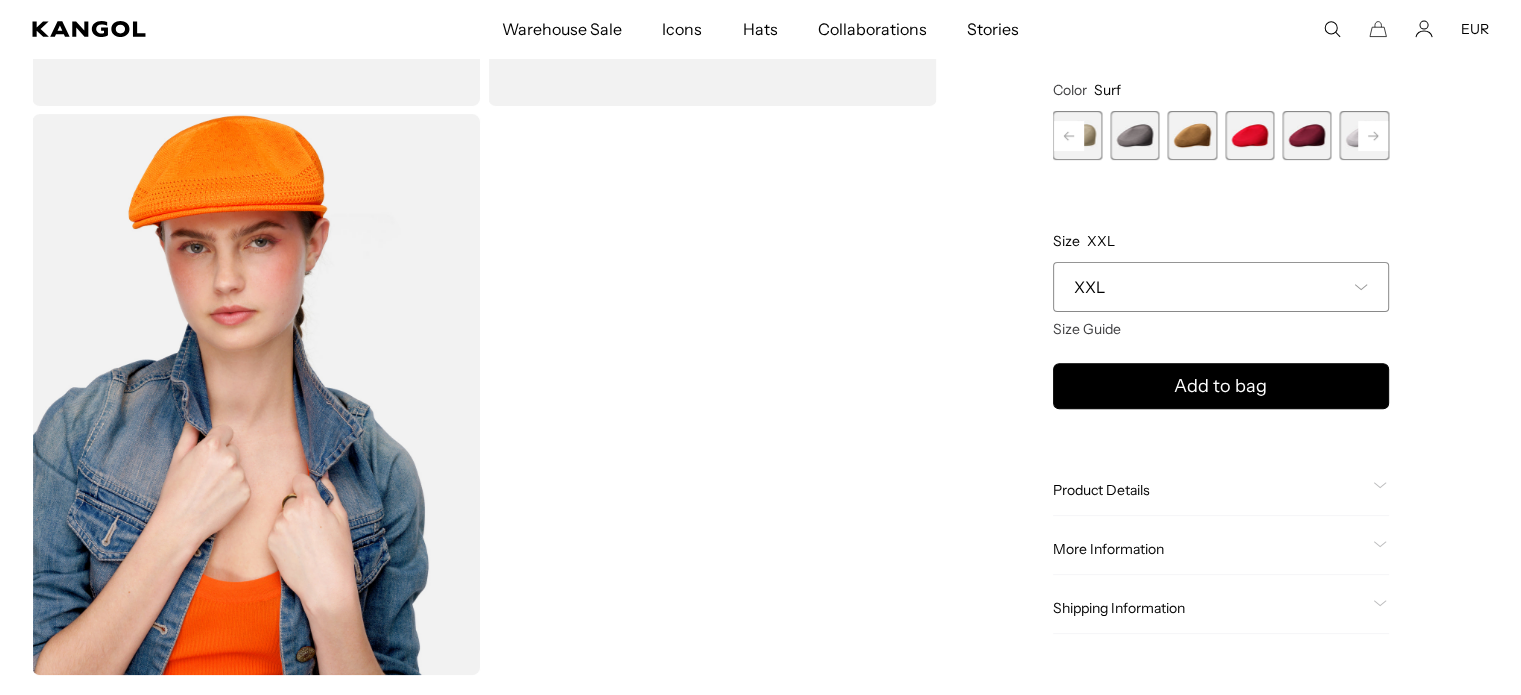 click at bounding box center [1373, 136] 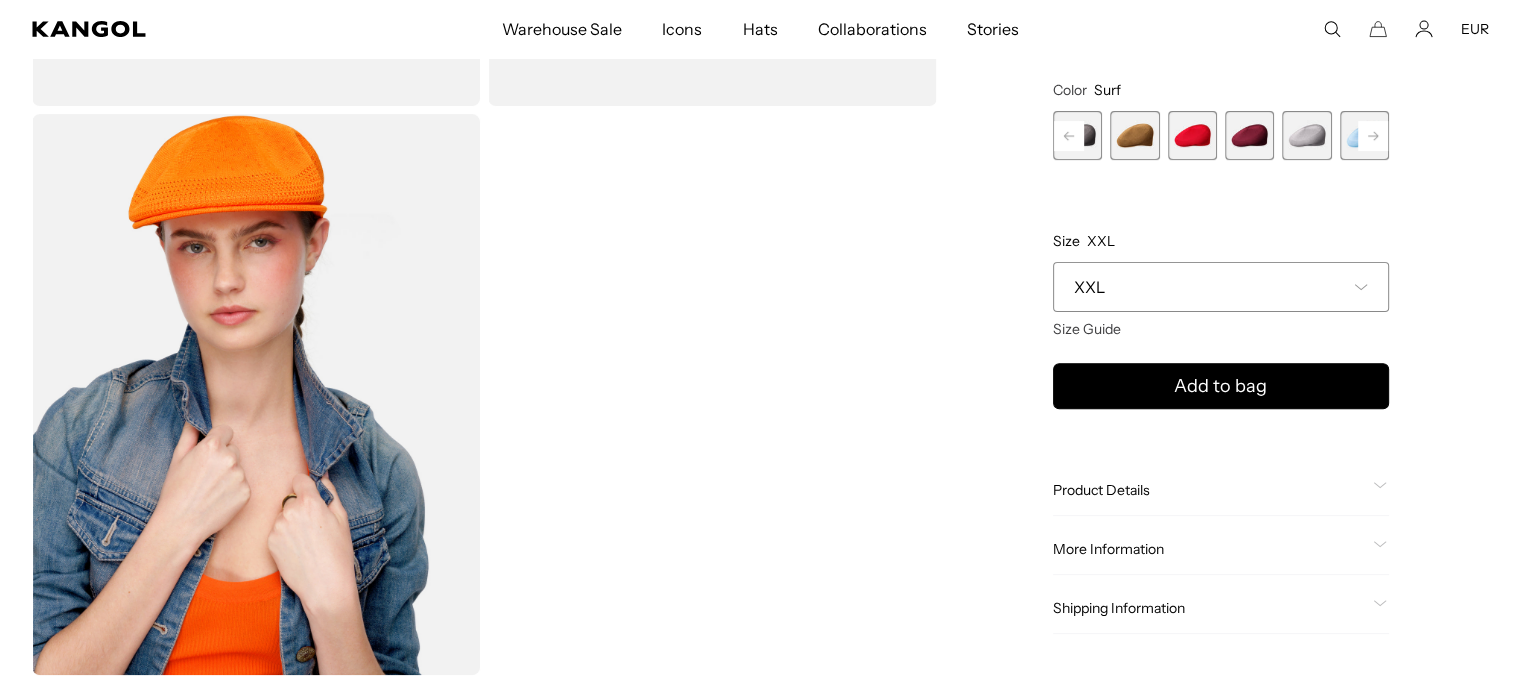 click at bounding box center (1373, 136) 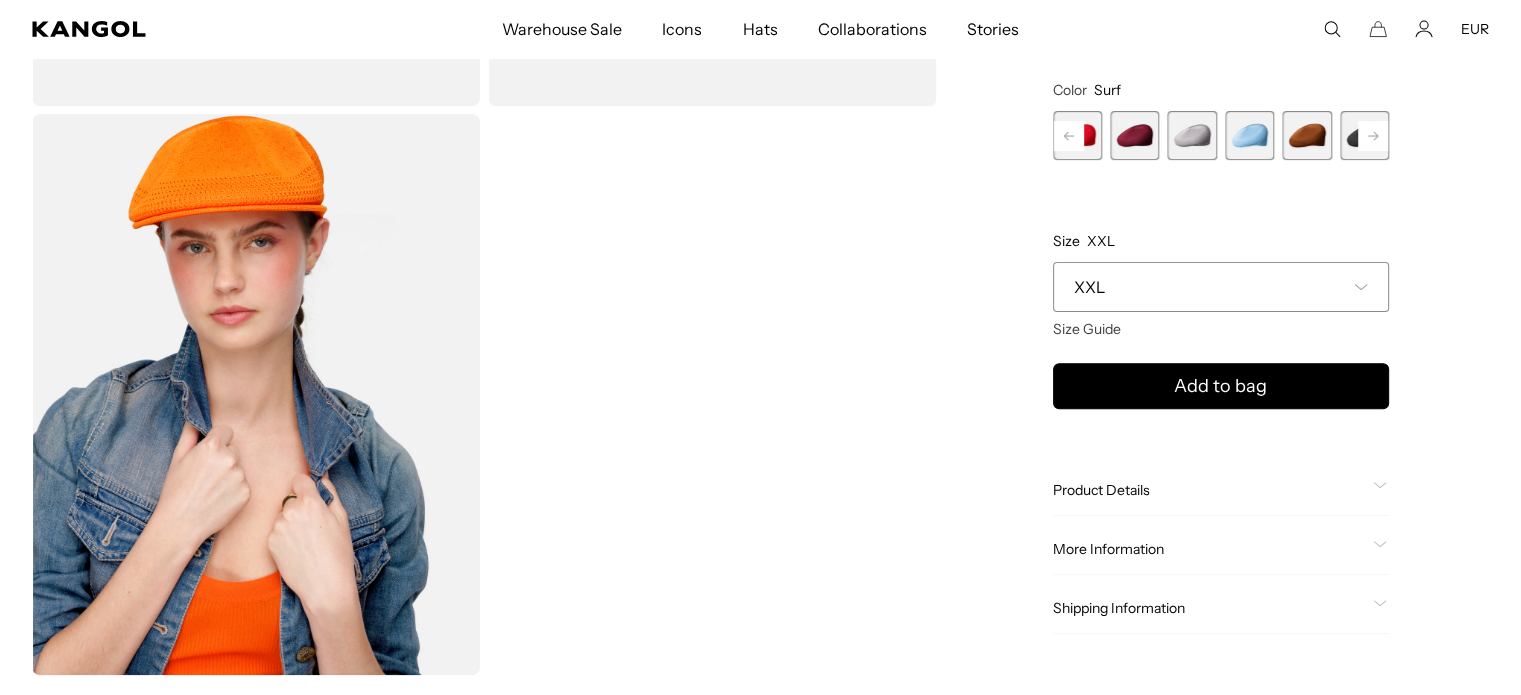 click at bounding box center (1373, 136) 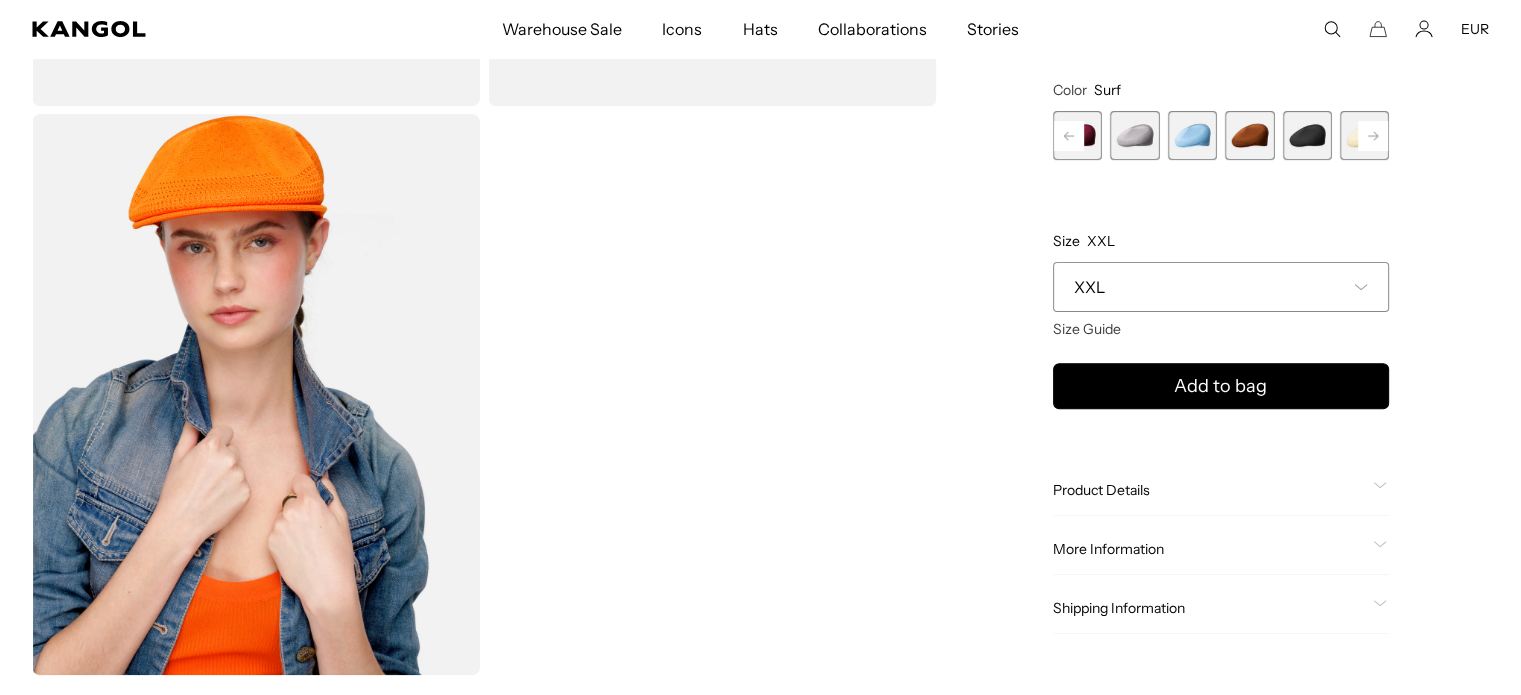click at bounding box center [1373, 136] 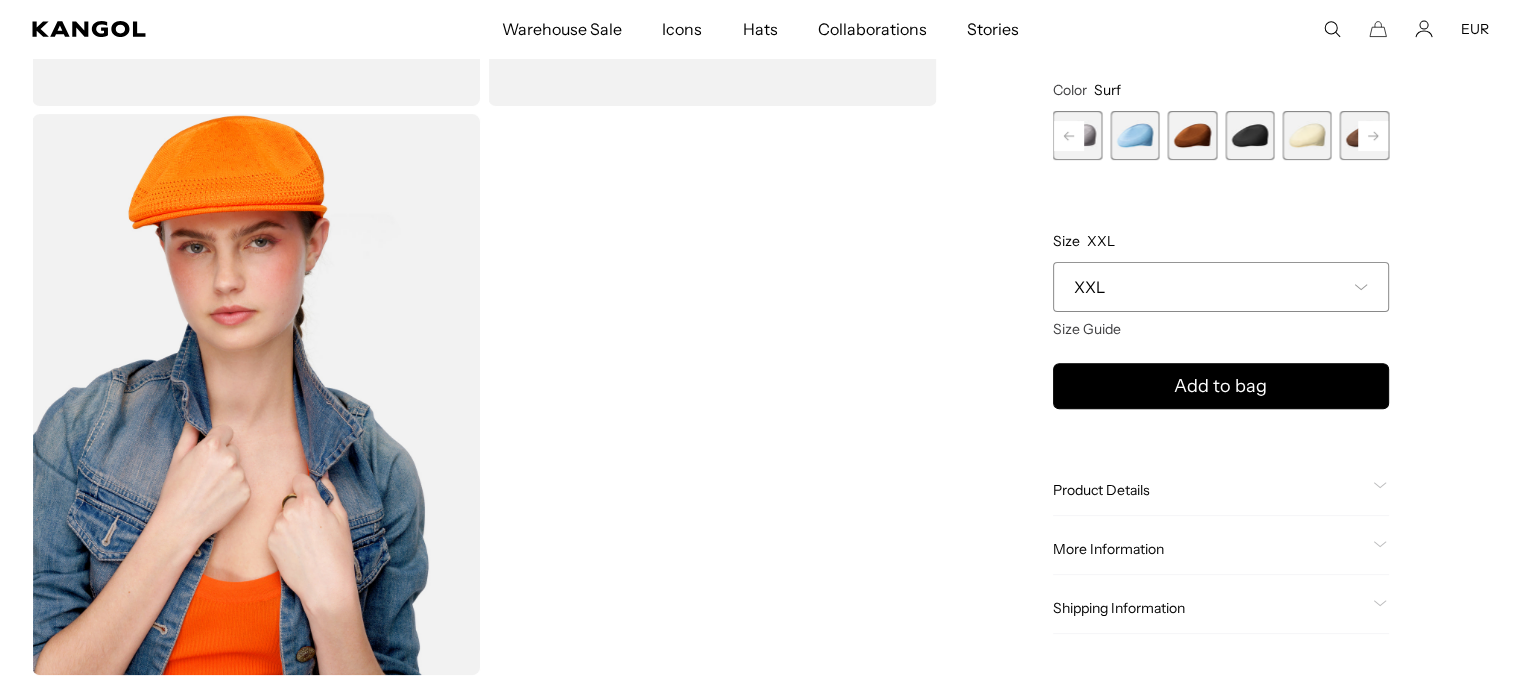 click at bounding box center (1373, 136) 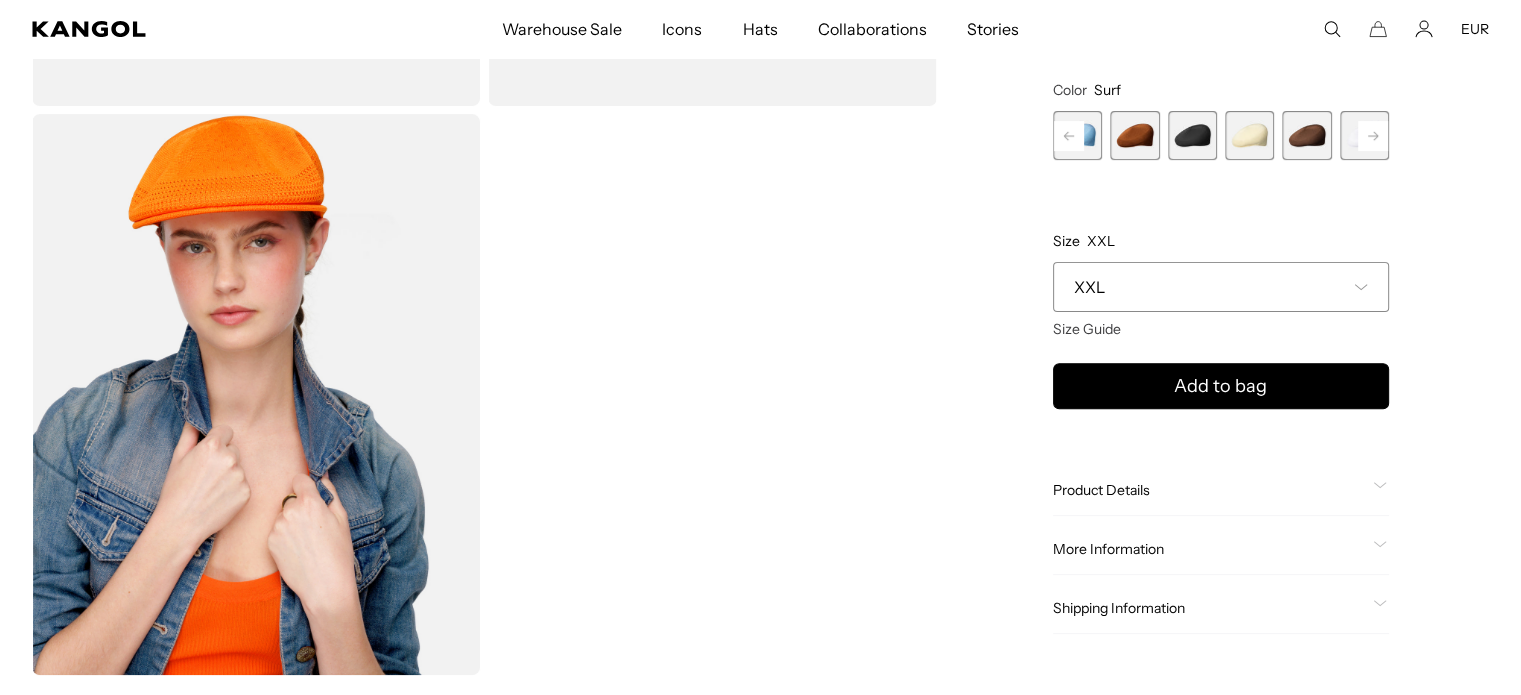 click at bounding box center [1373, 136] 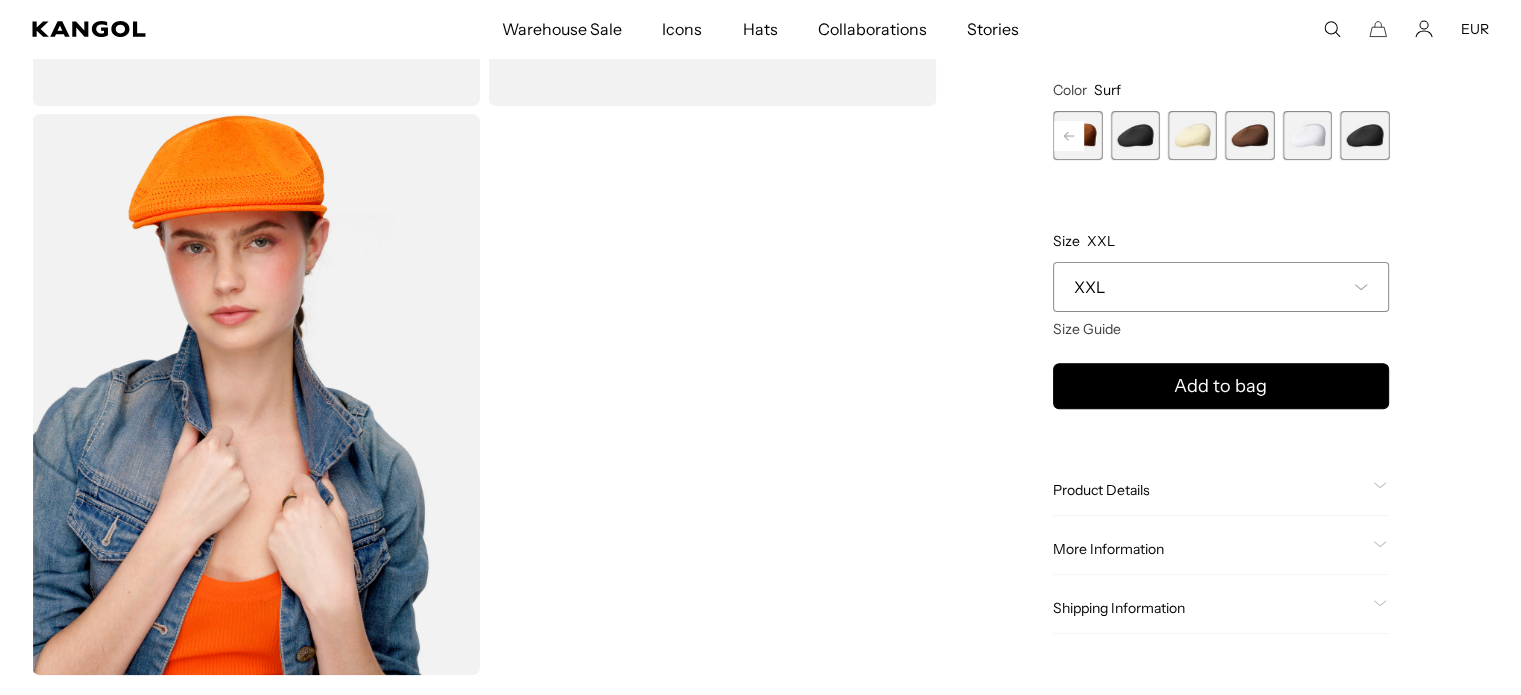 scroll, scrollTop: 0, scrollLeft: 412, axis: horizontal 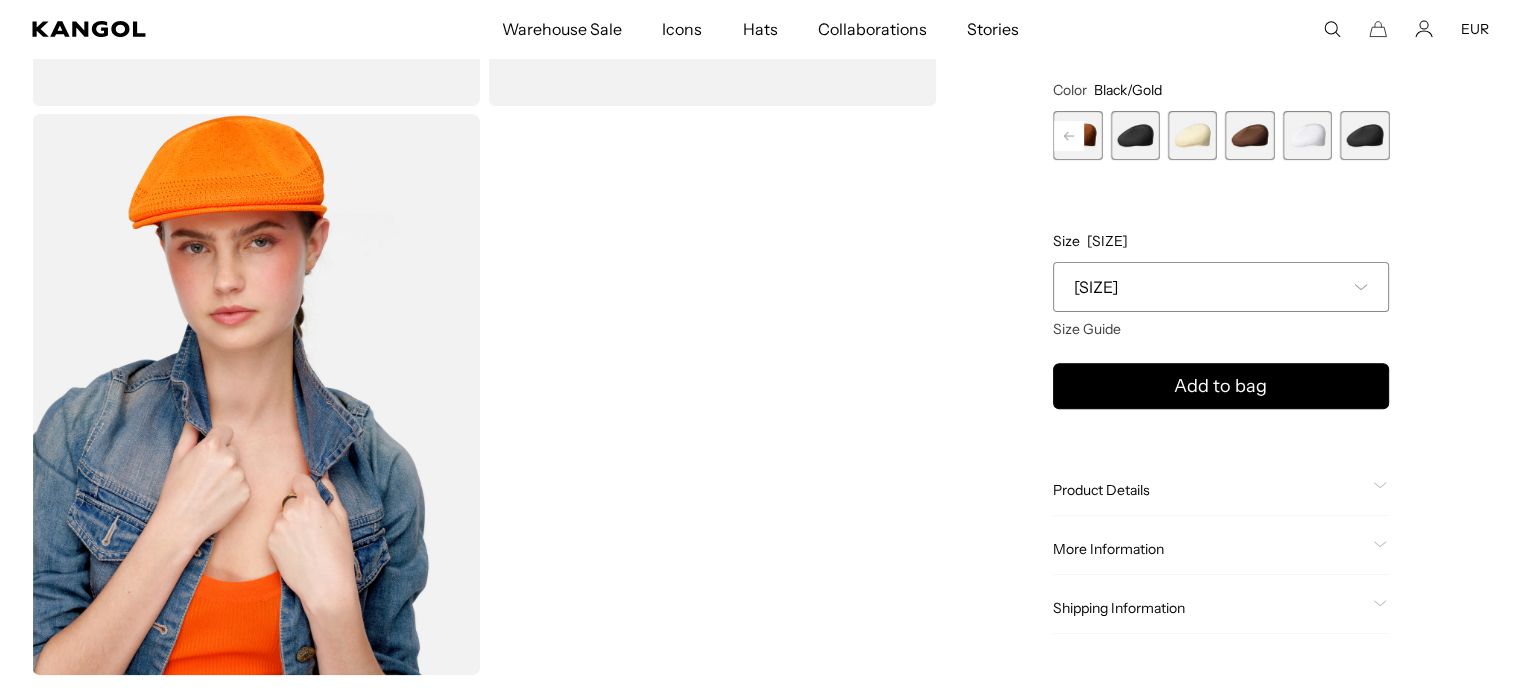 click at bounding box center [1364, 135] 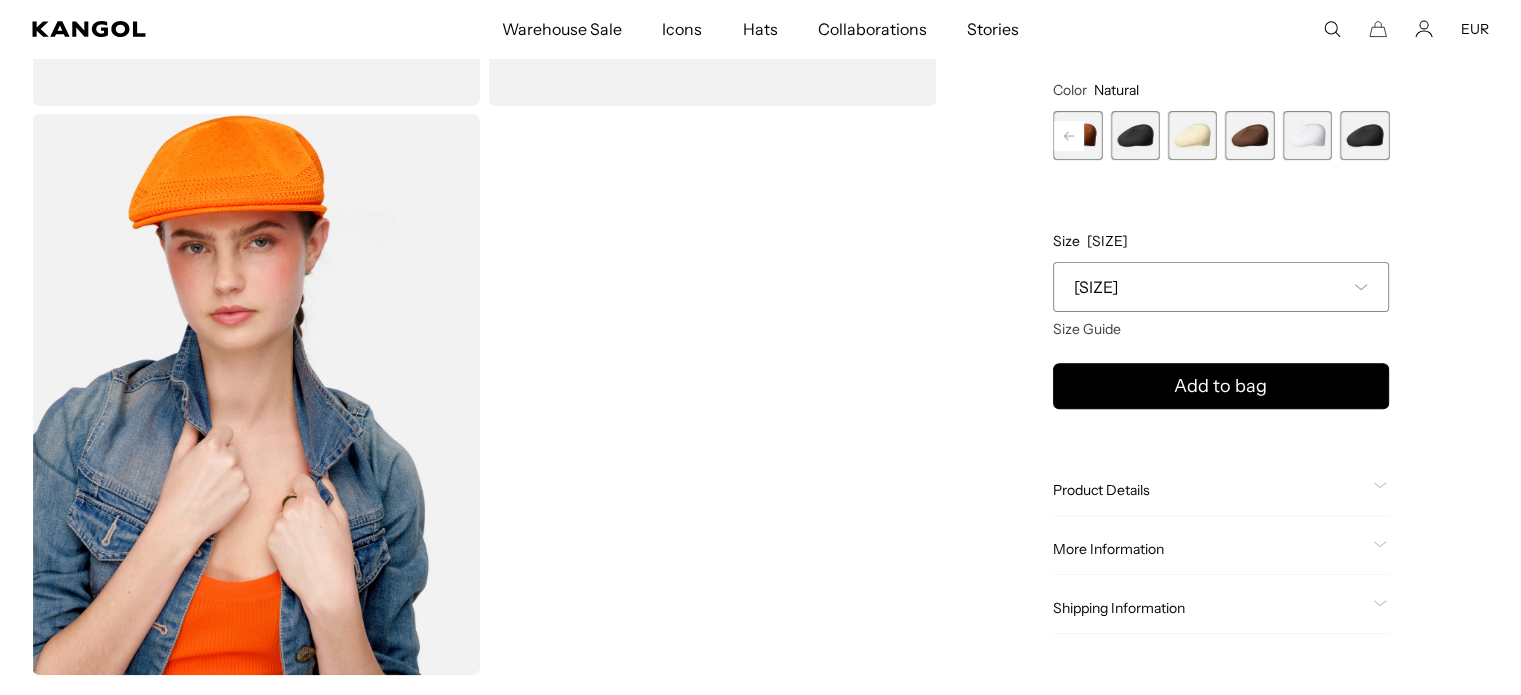 scroll, scrollTop: 0, scrollLeft: 412, axis: horizontal 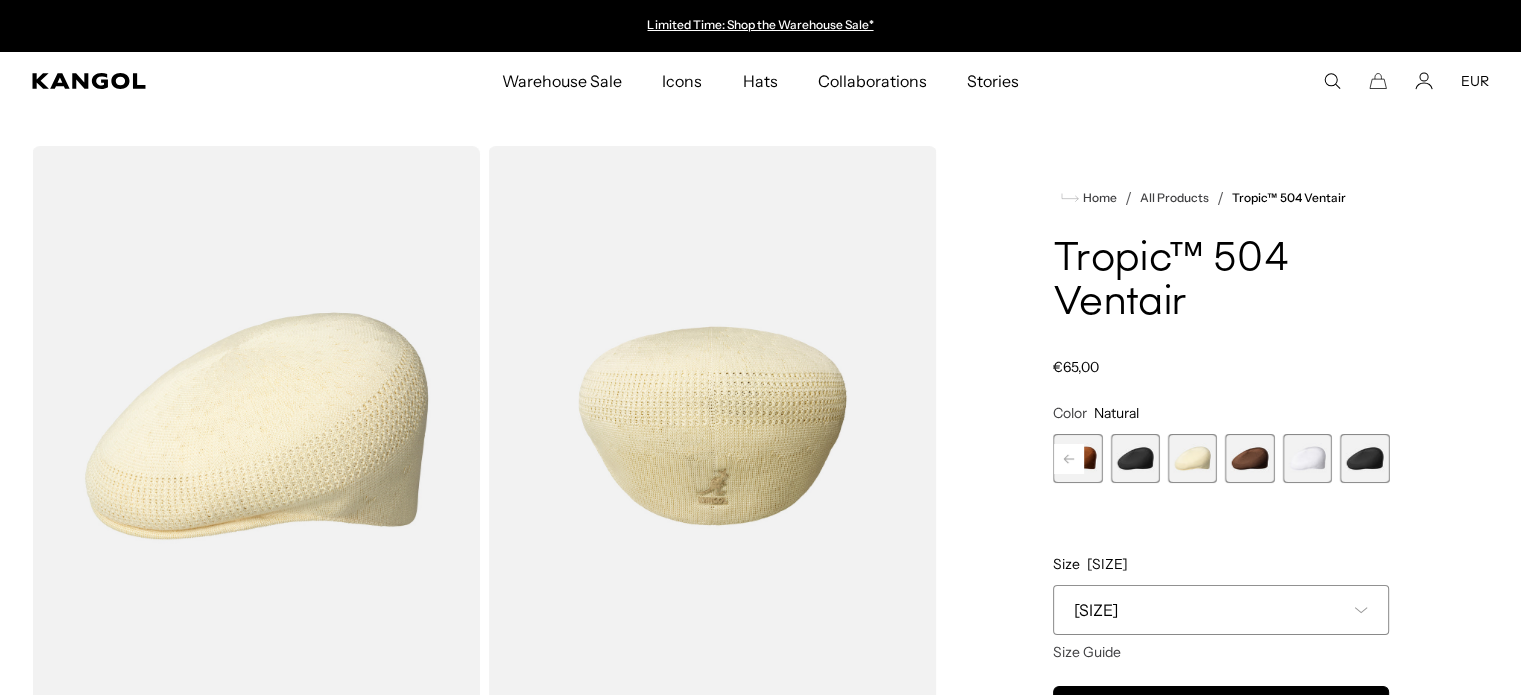 click at bounding box center (1069, 459) 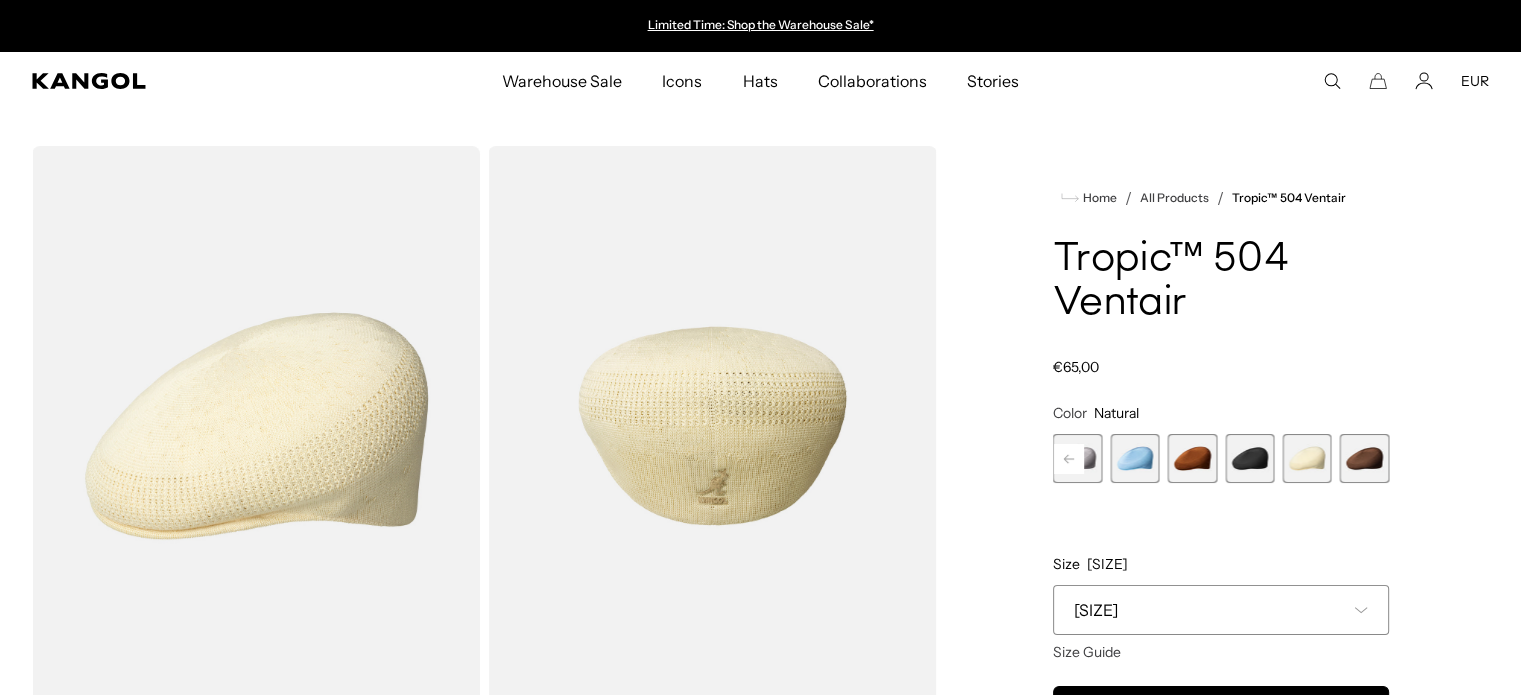 click at bounding box center [1069, 459] 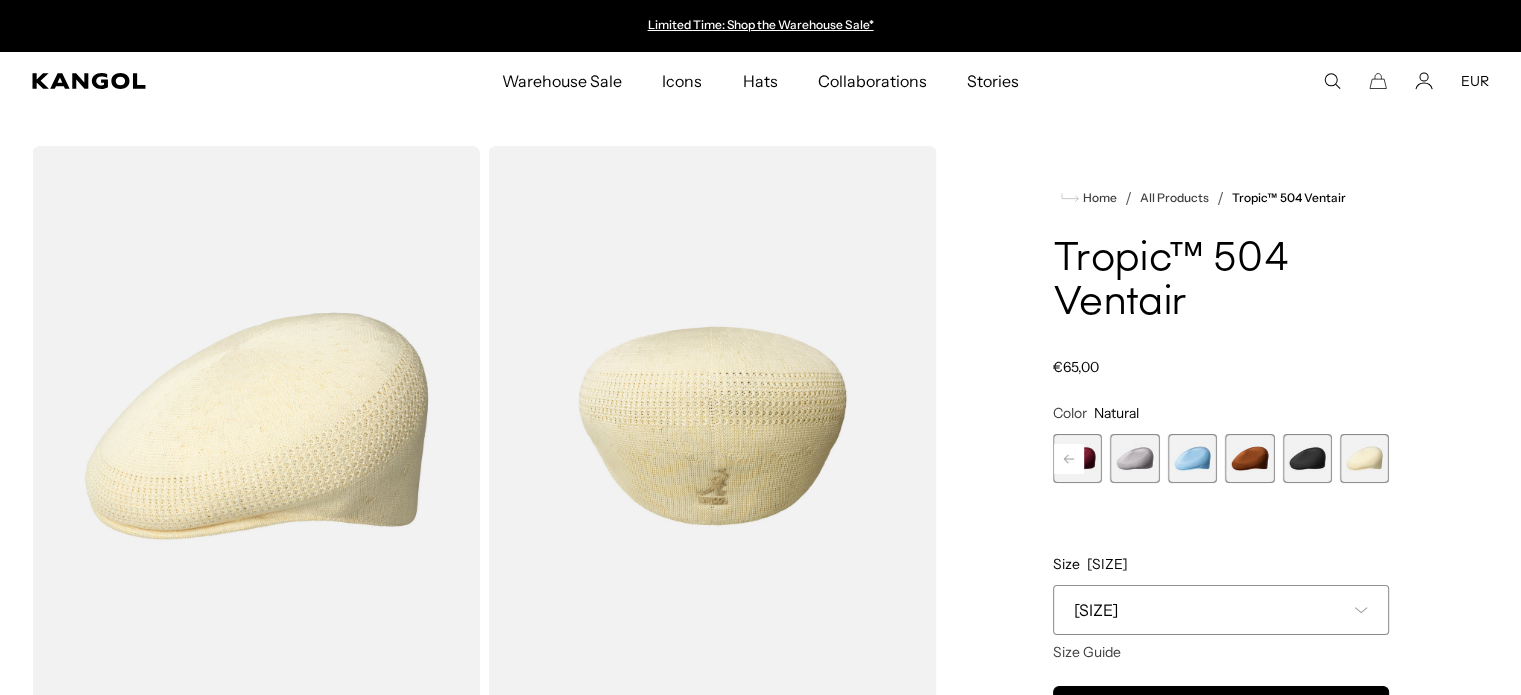 click at bounding box center [1069, 459] 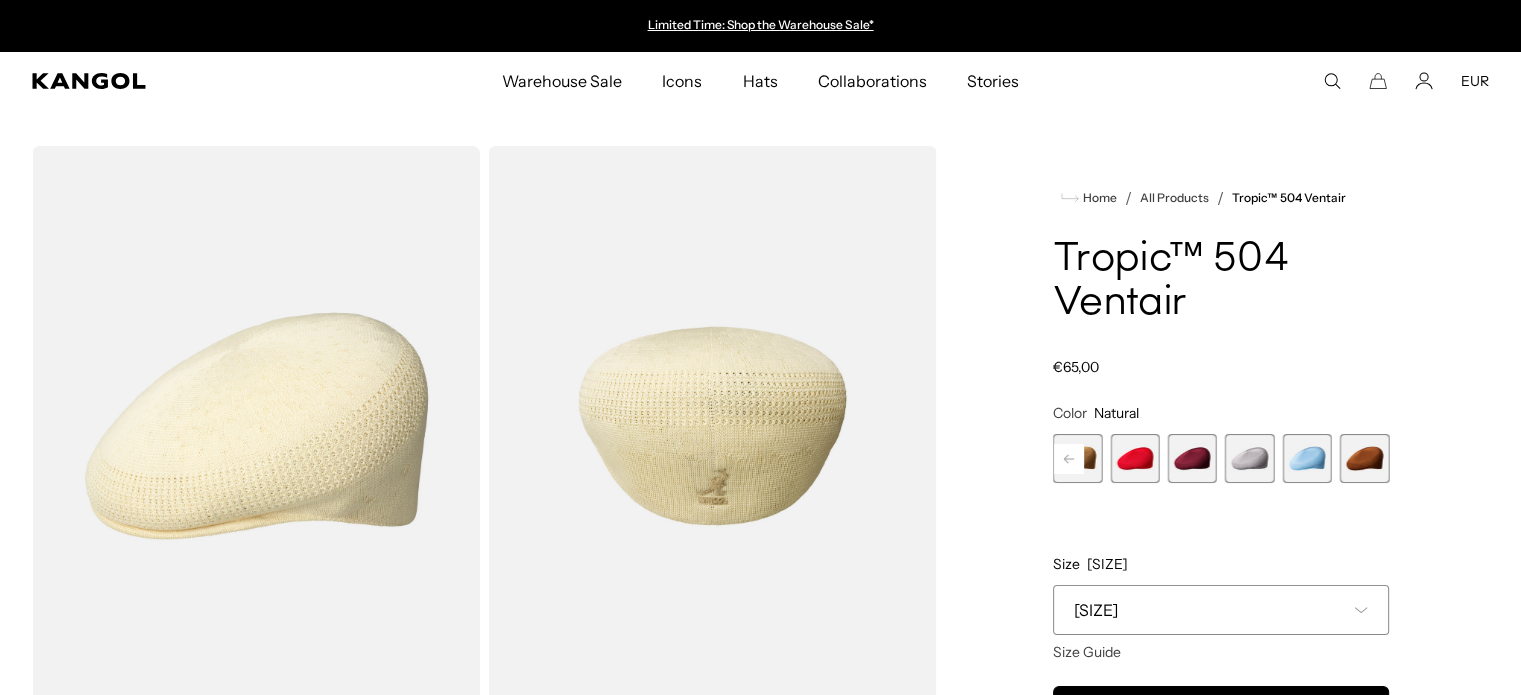 click at bounding box center (1069, 459) 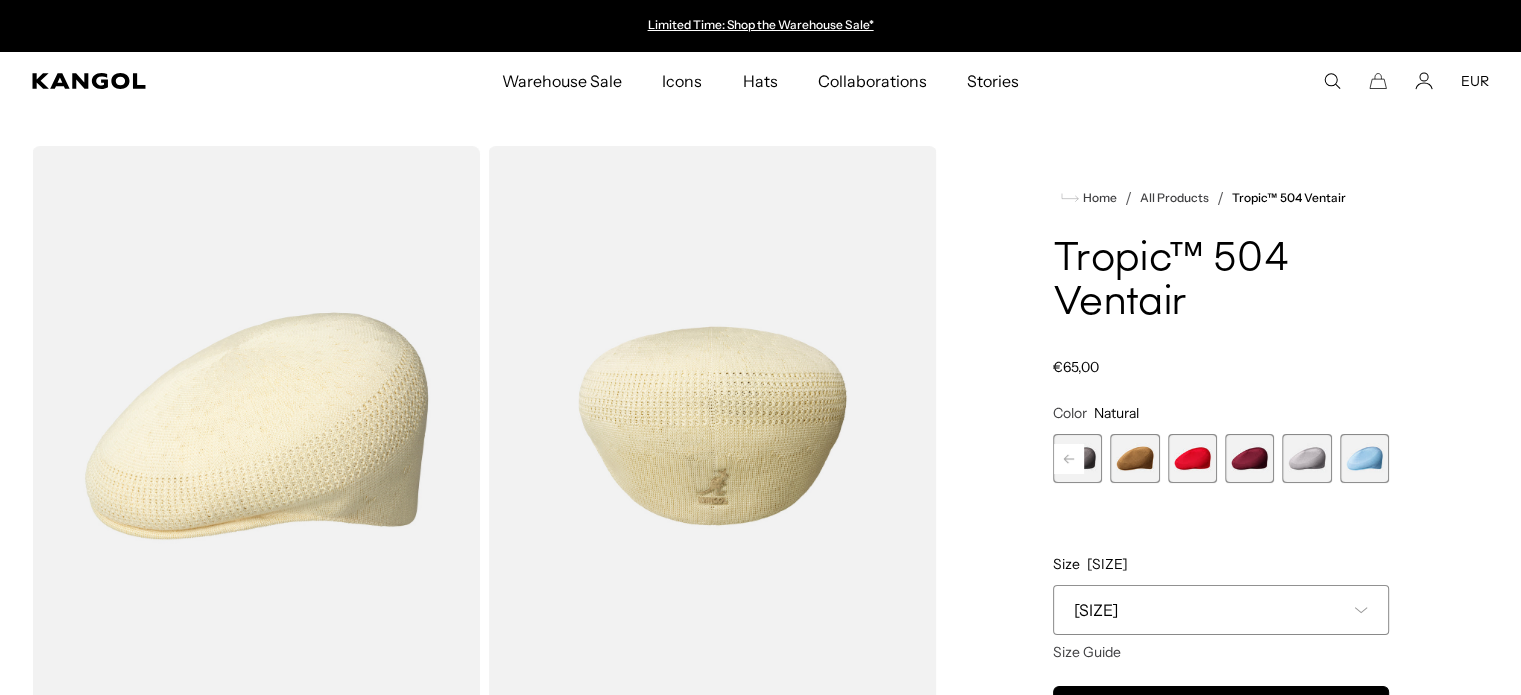 click at bounding box center (1069, 458) 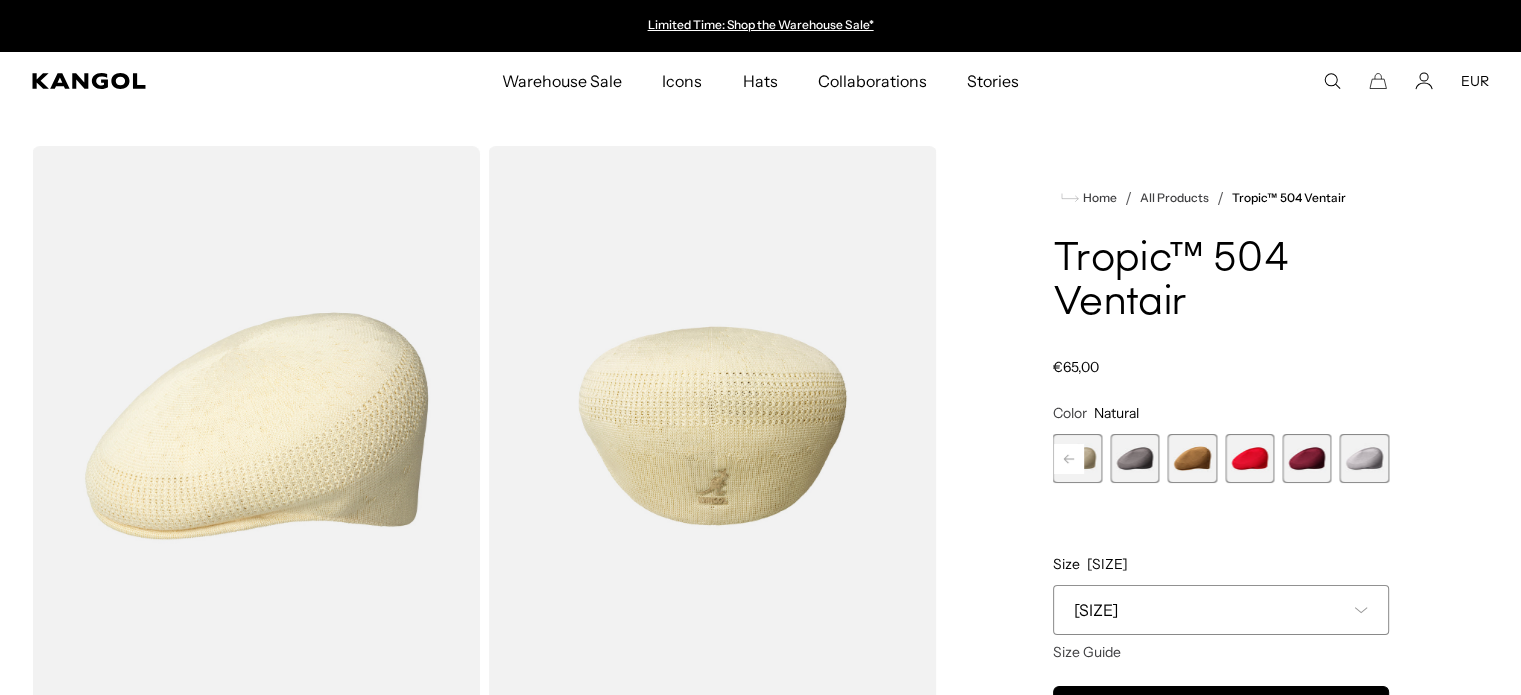 click at bounding box center (1069, 458) 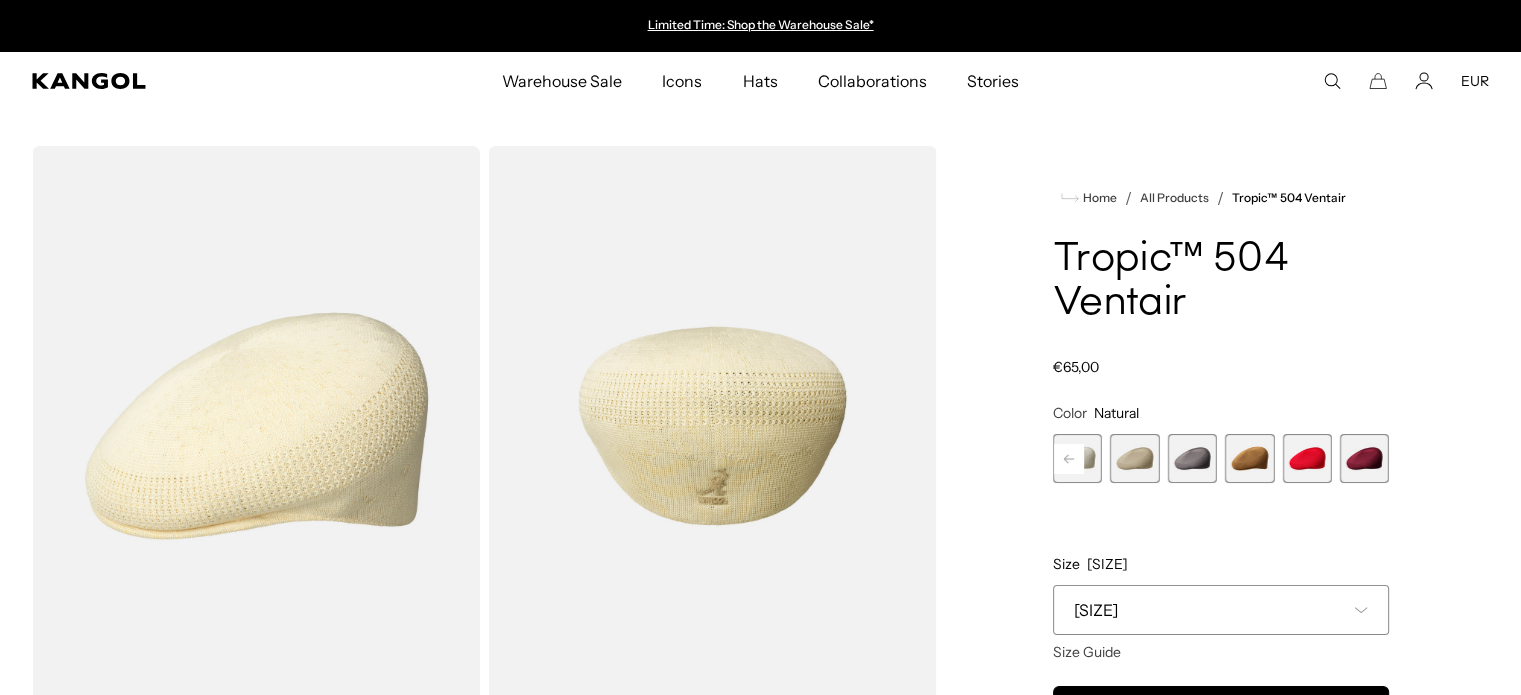 click at bounding box center (1069, 458) 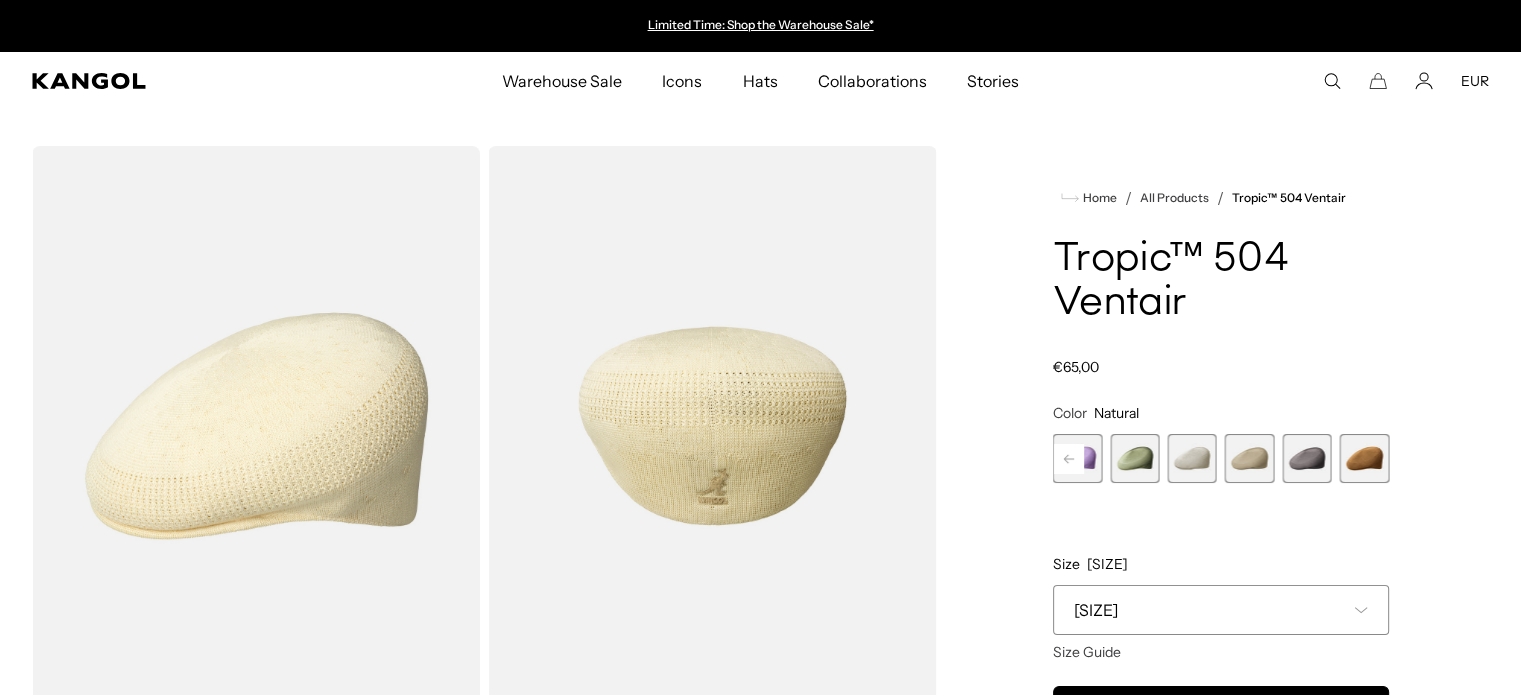 click at bounding box center [1069, 458] 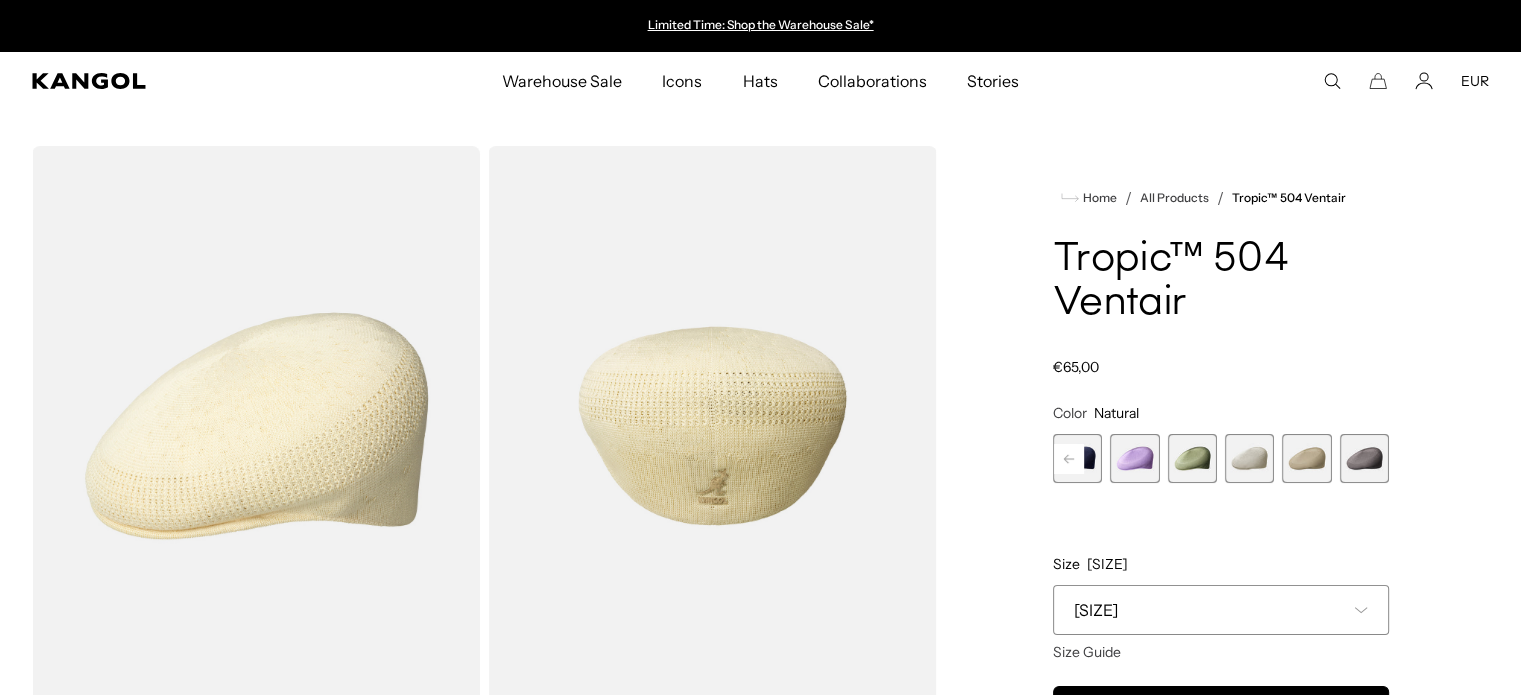 click at bounding box center (1069, 458) 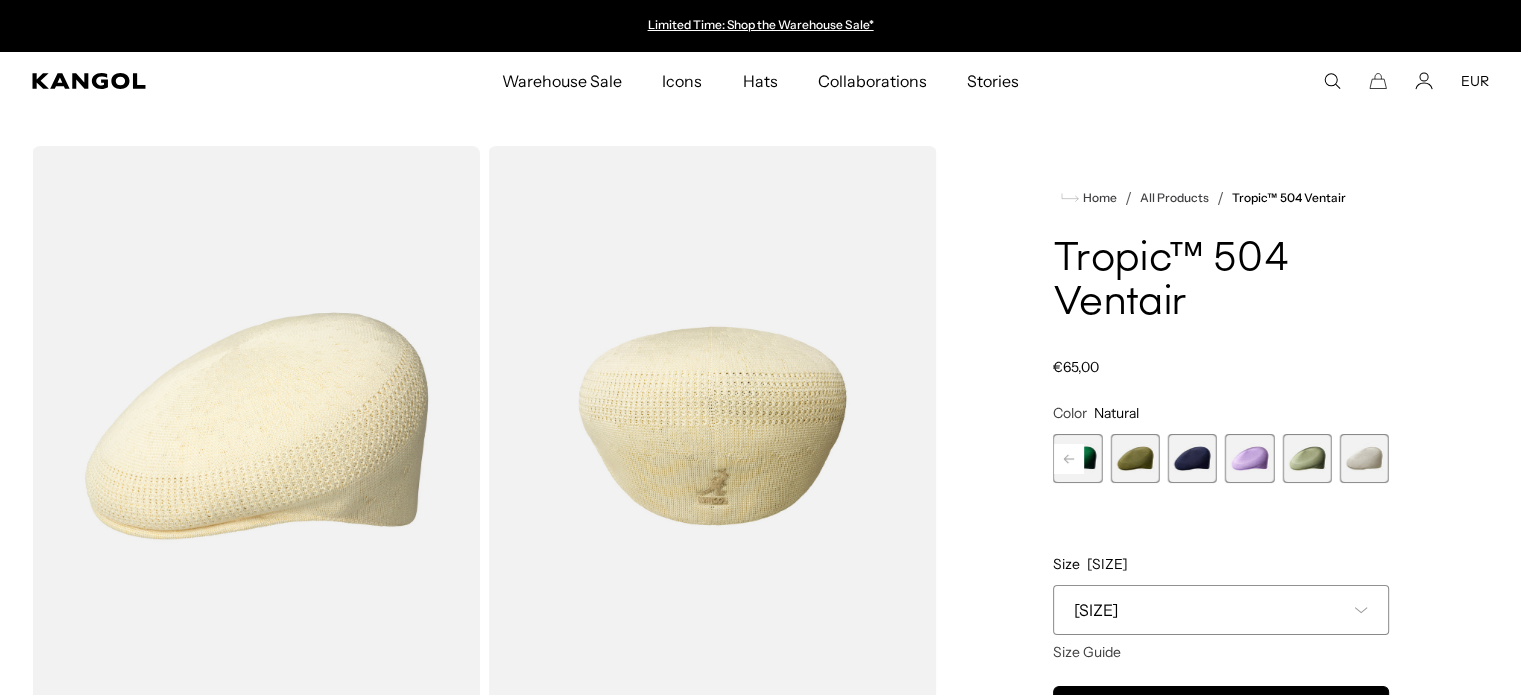 click at bounding box center (1069, 459) 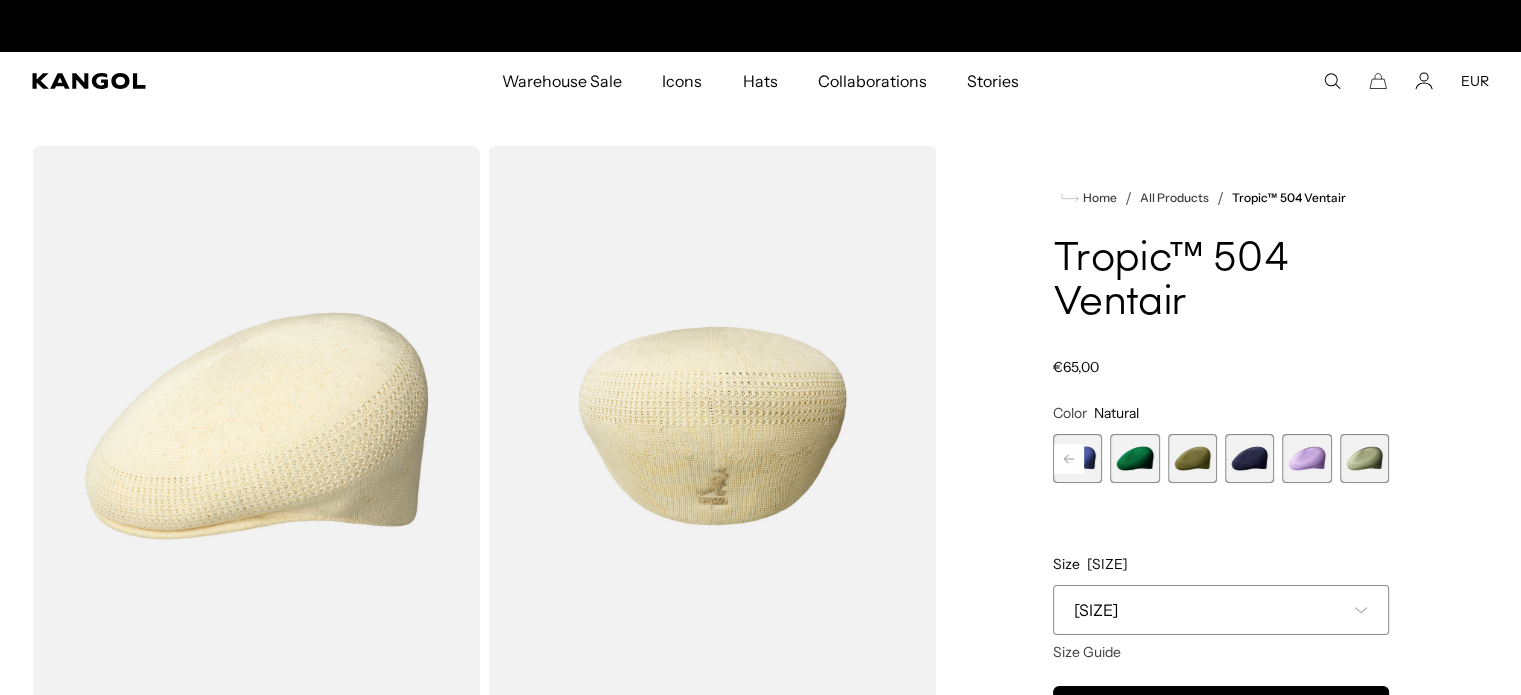 click at bounding box center [1069, 459] 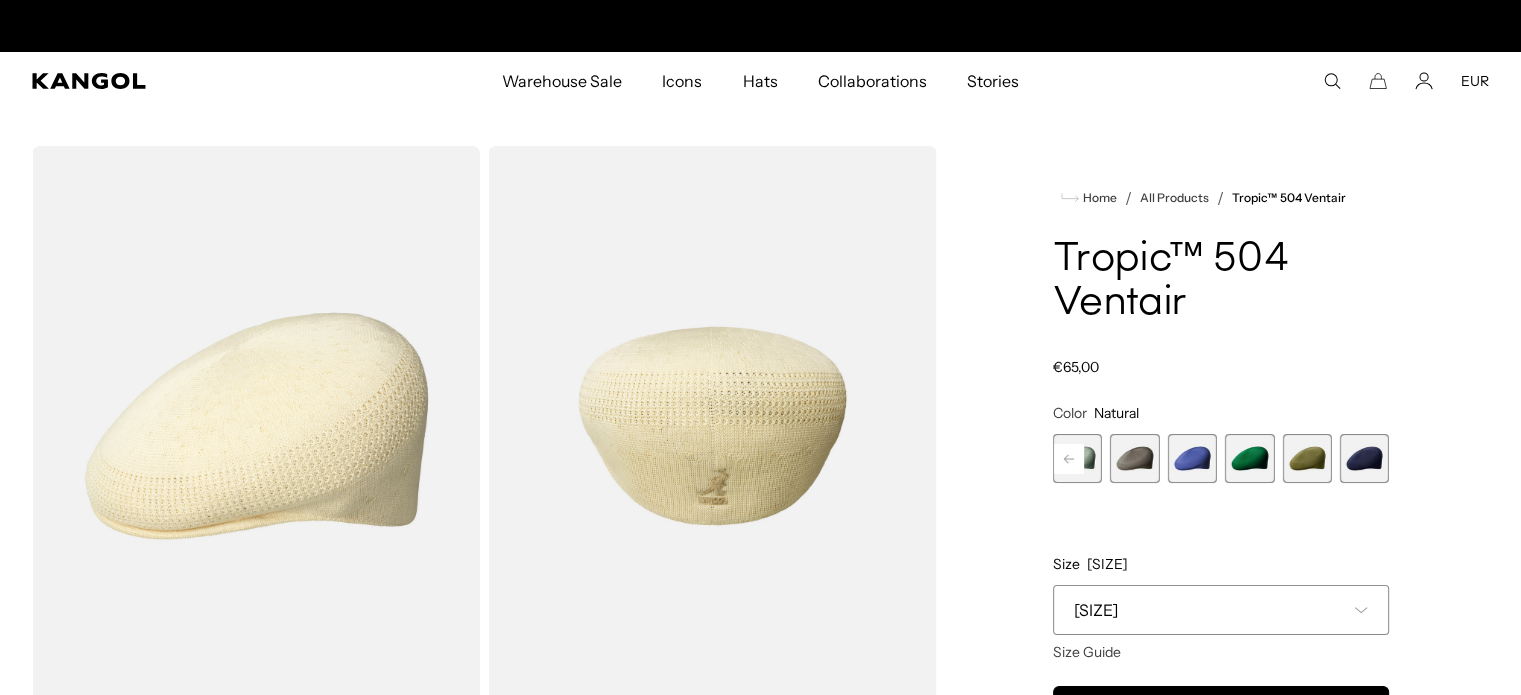 scroll, scrollTop: 0, scrollLeft: 412, axis: horizontal 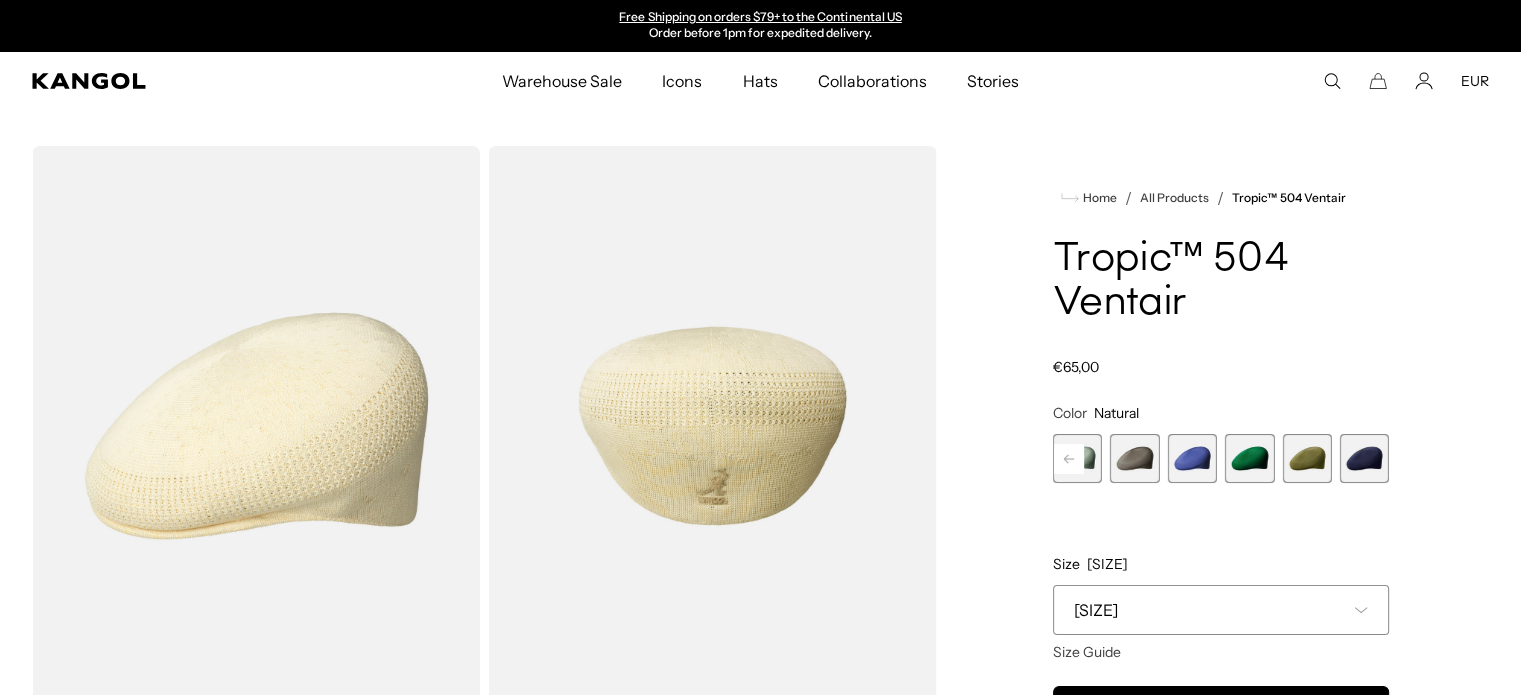 click on "Home
/
All Products
/
Tropic™ 504 Ventair
Tropic™ 504 Ventair
Regular price
€65,00
Regular price
Sale price
€65,00
Color
Natural
Previous
Next
Surf
Variant sold out or unavailable
Glacier
Variant sold out or unavailable" at bounding box center [1221, 710] 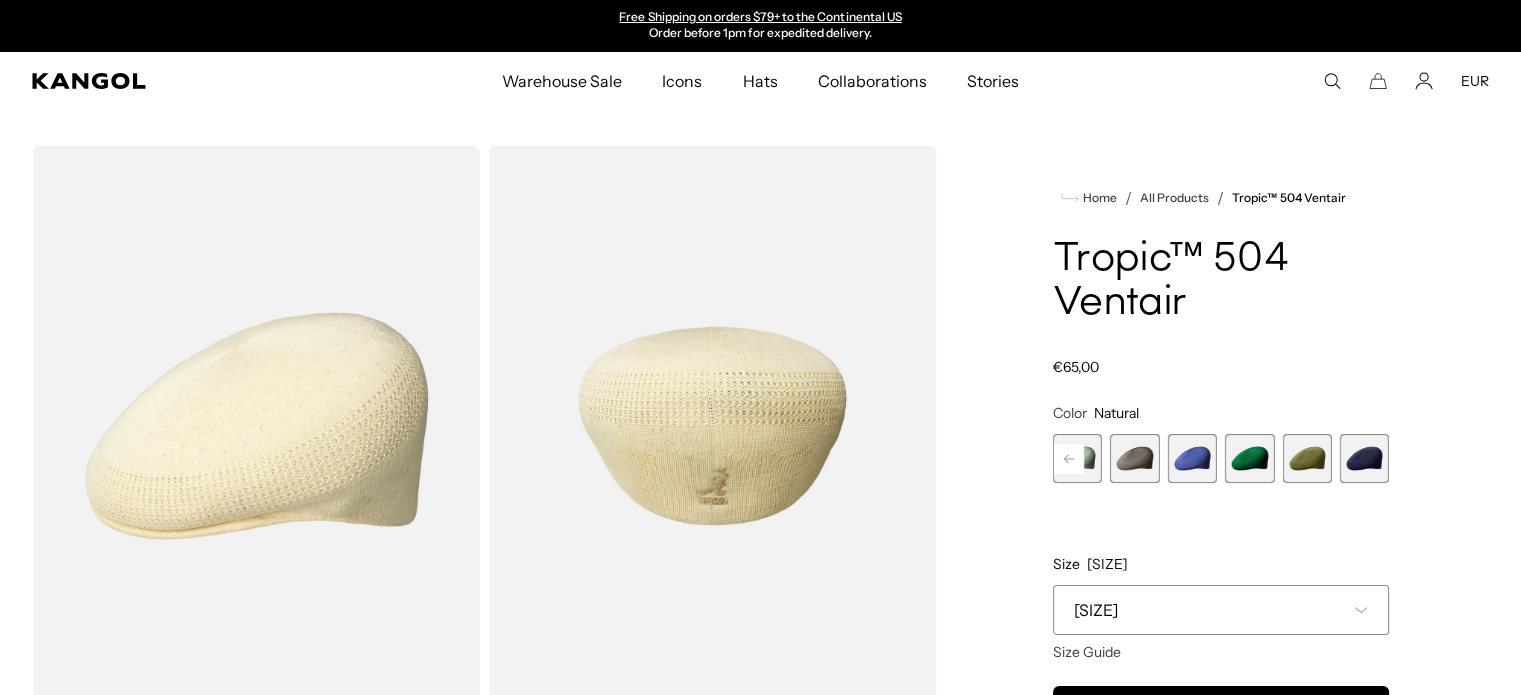 click on "Home
/
All Products
/
Tropic™ 504 Ventair
Tropic™ 504 Ventair
Regular price
€65,00
Regular price
Sale price
€65,00
Color
Natural
Previous
Next
Surf
Variant sold out or unavailable
Glacier
Variant sold out or unavailable" at bounding box center (1221, 710) 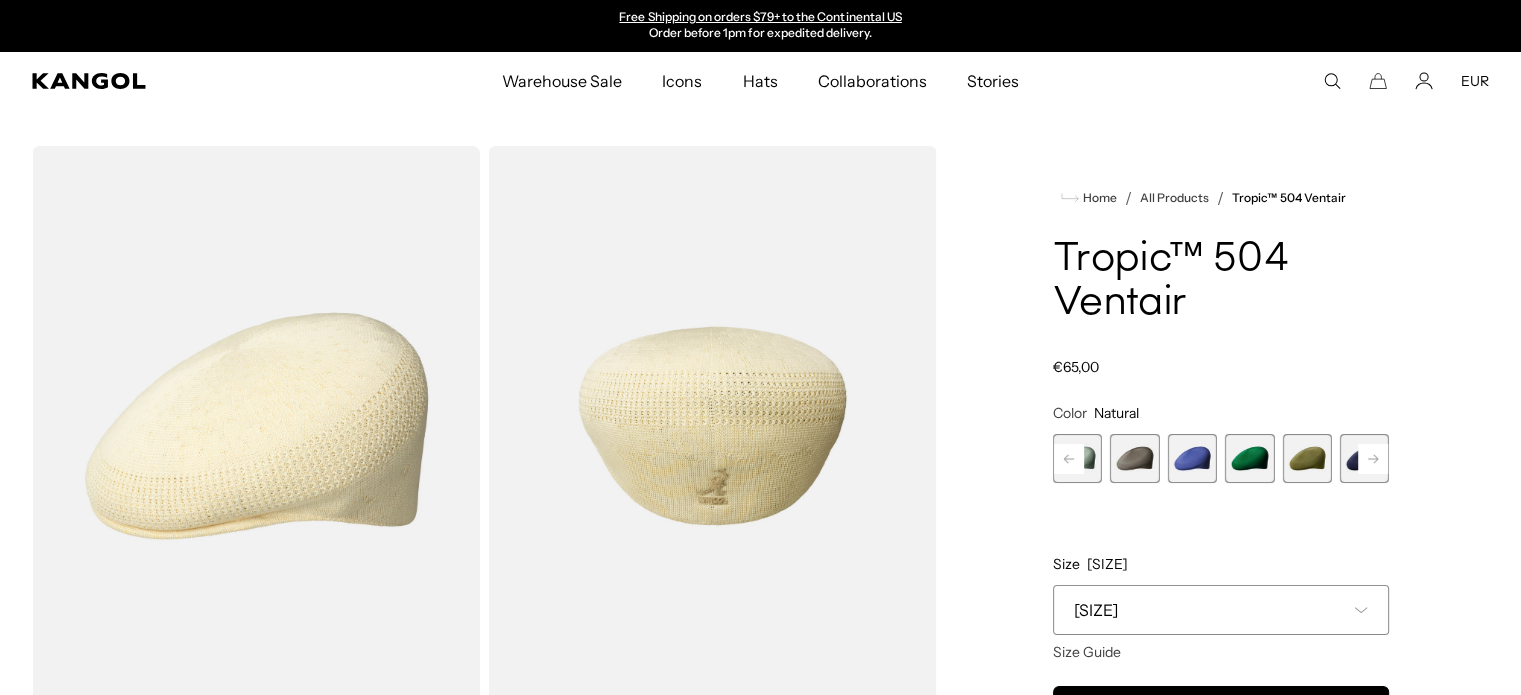 click at bounding box center [1069, 459] 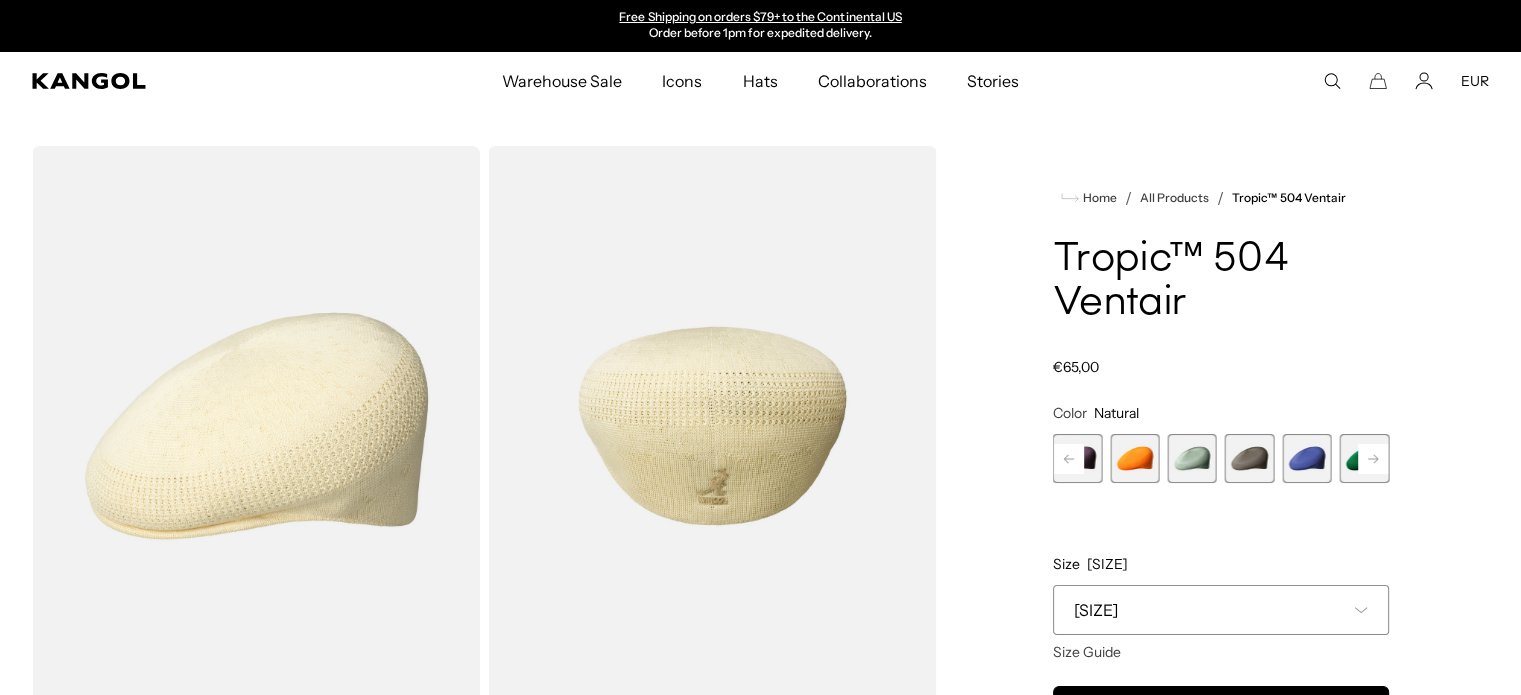 click at bounding box center (1069, 459) 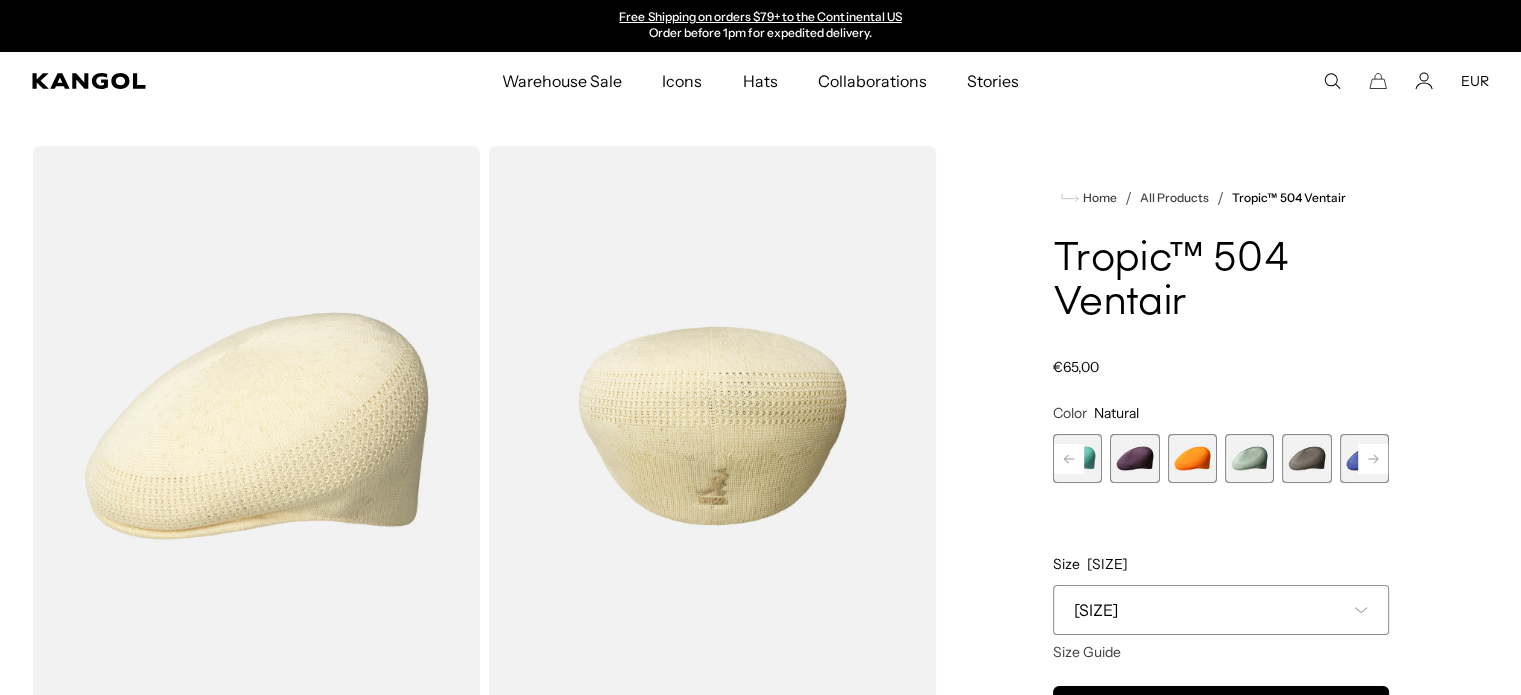 click at bounding box center (1069, 459) 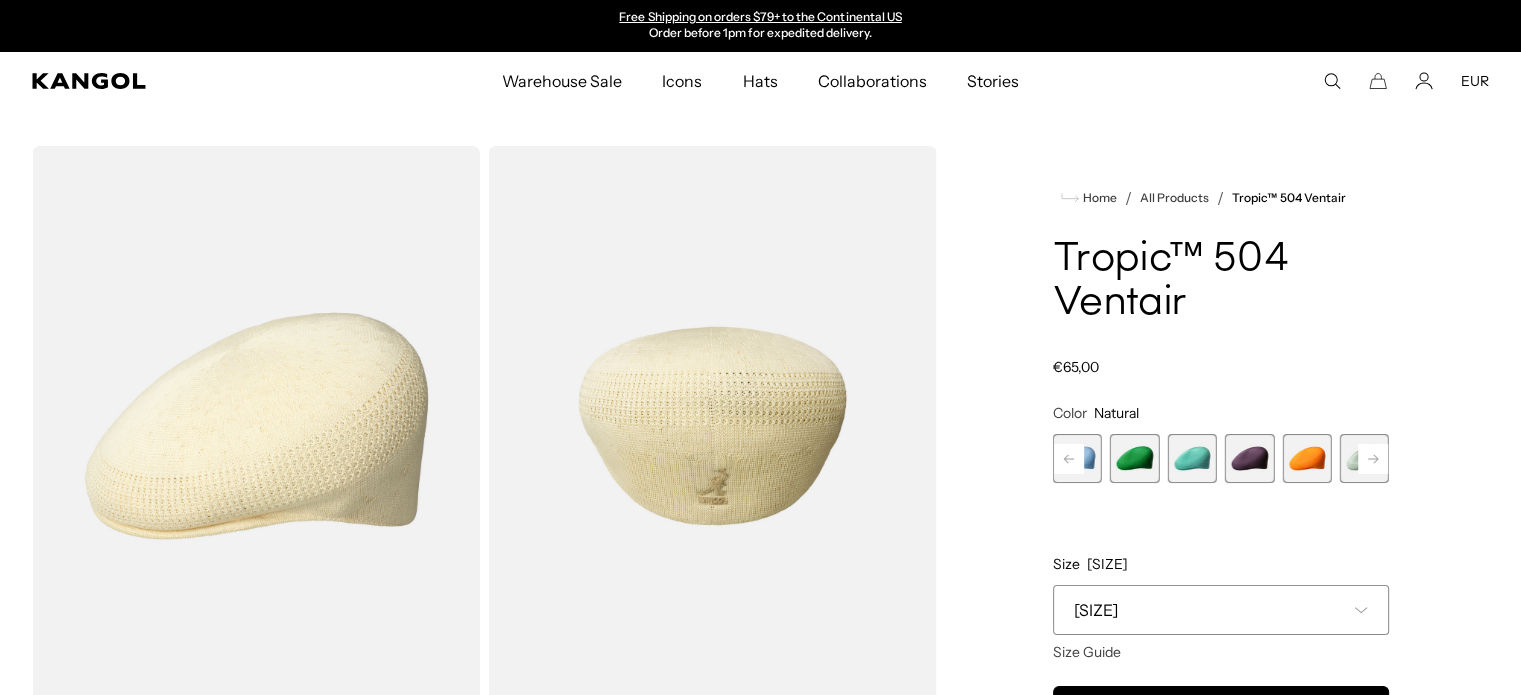 click at bounding box center [1069, 459] 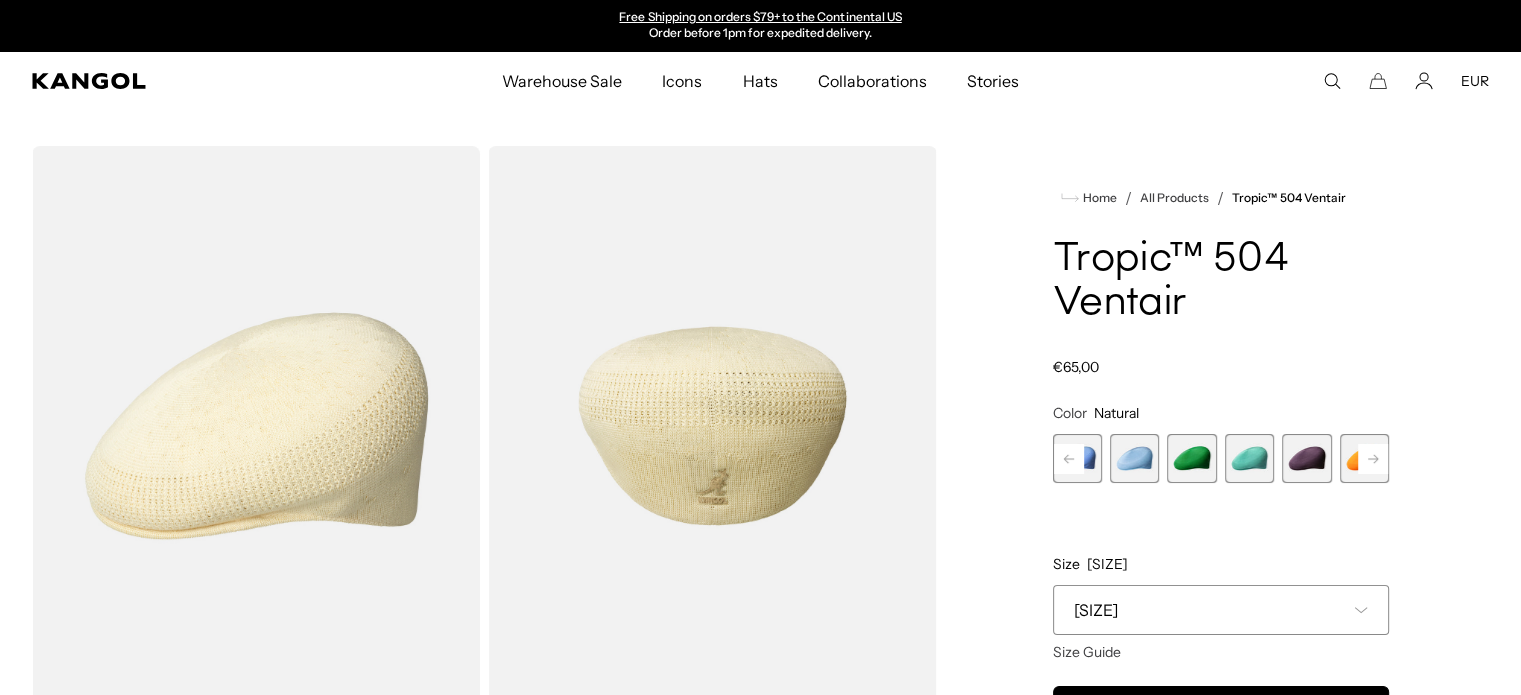 click at bounding box center (1069, 459) 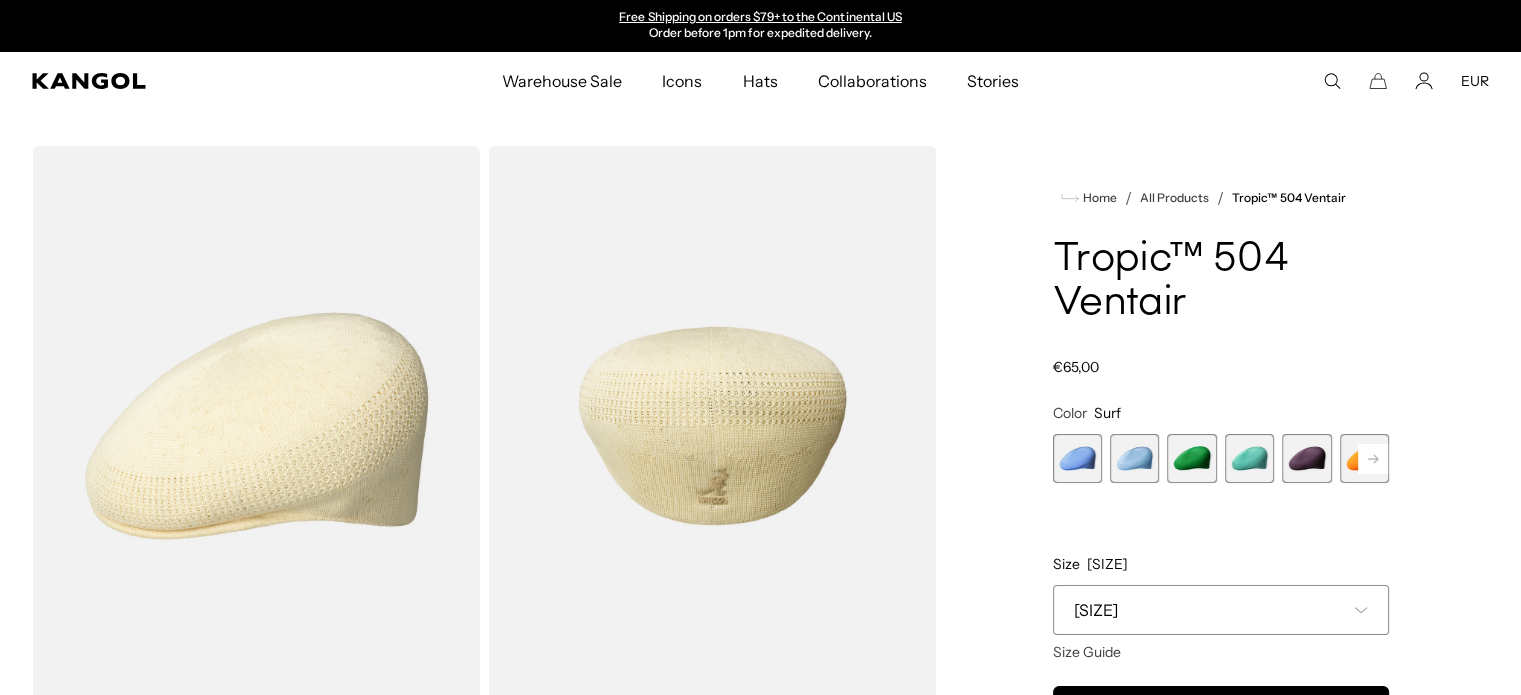 click at bounding box center [1077, 458] 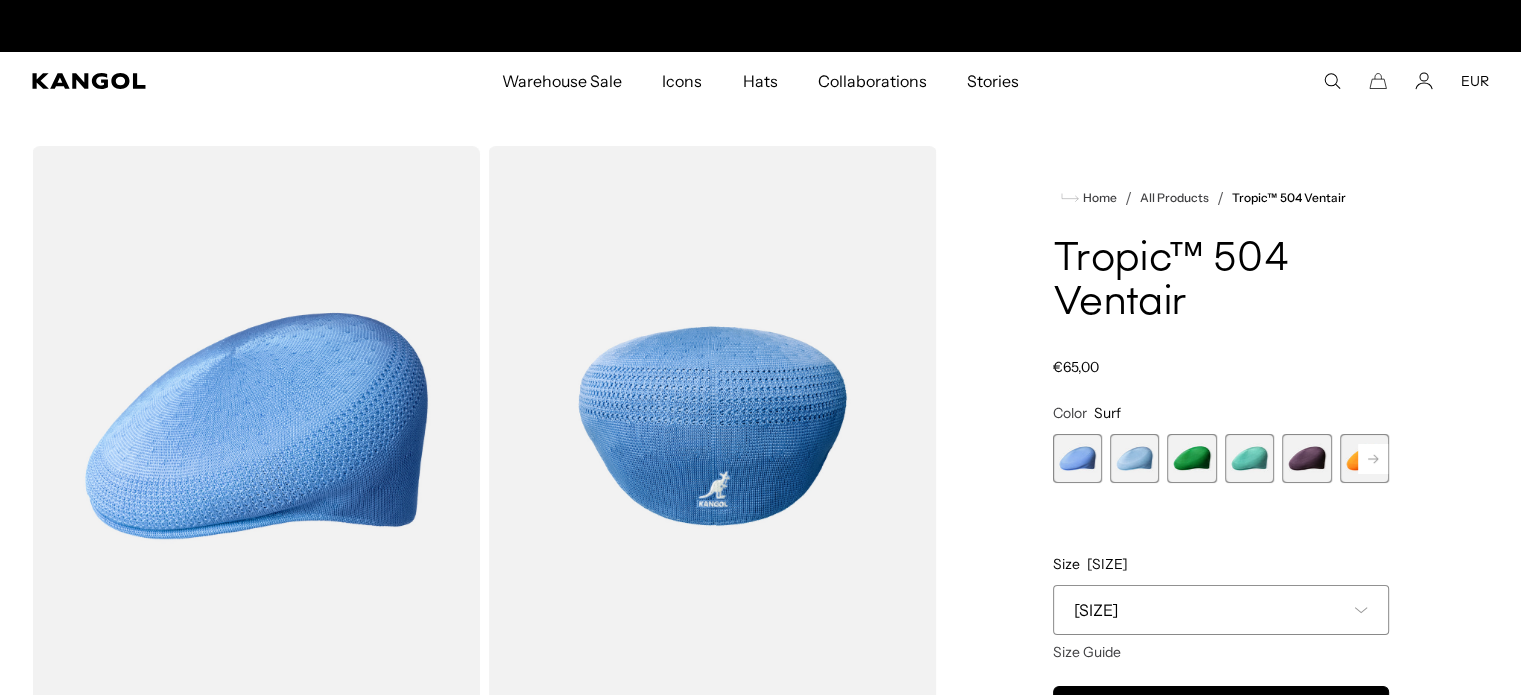 scroll, scrollTop: 0, scrollLeft: 0, axis: both 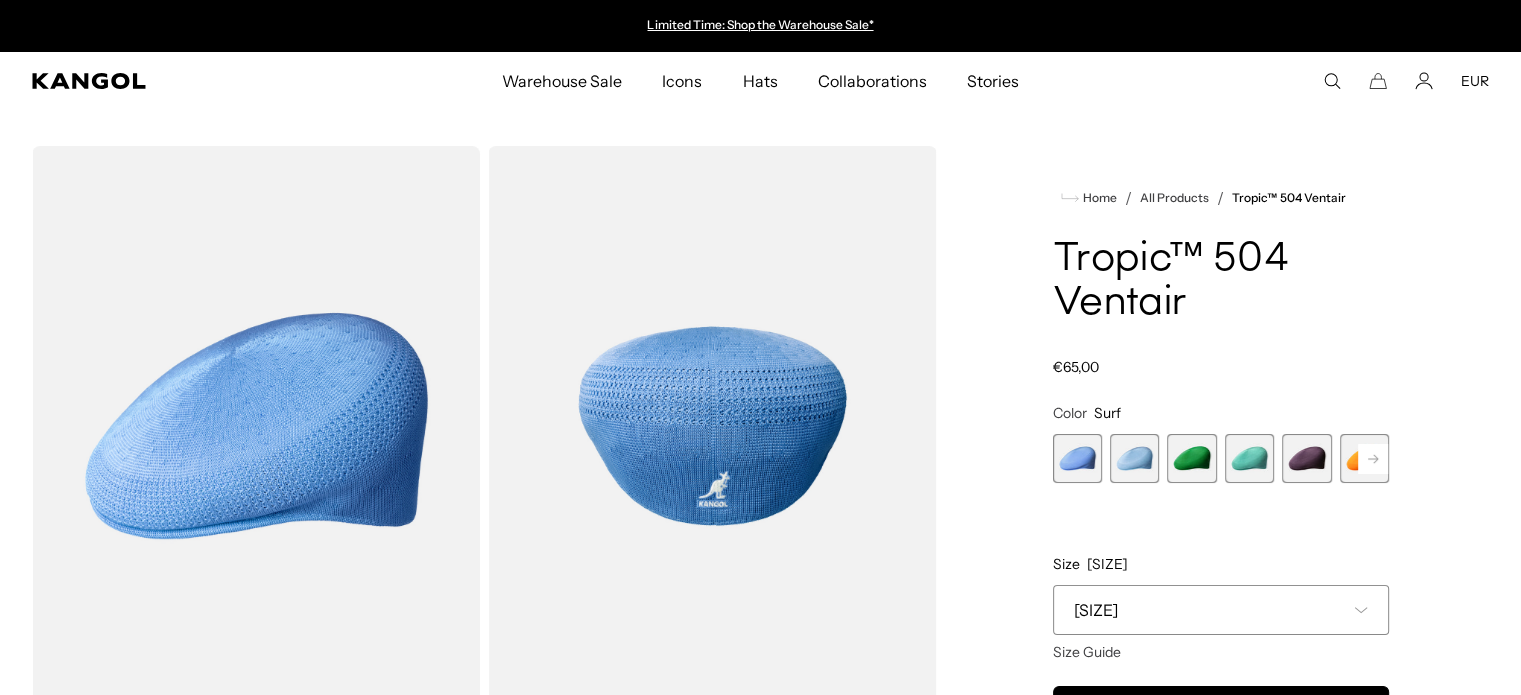 click at bounding box center [1191, 458] 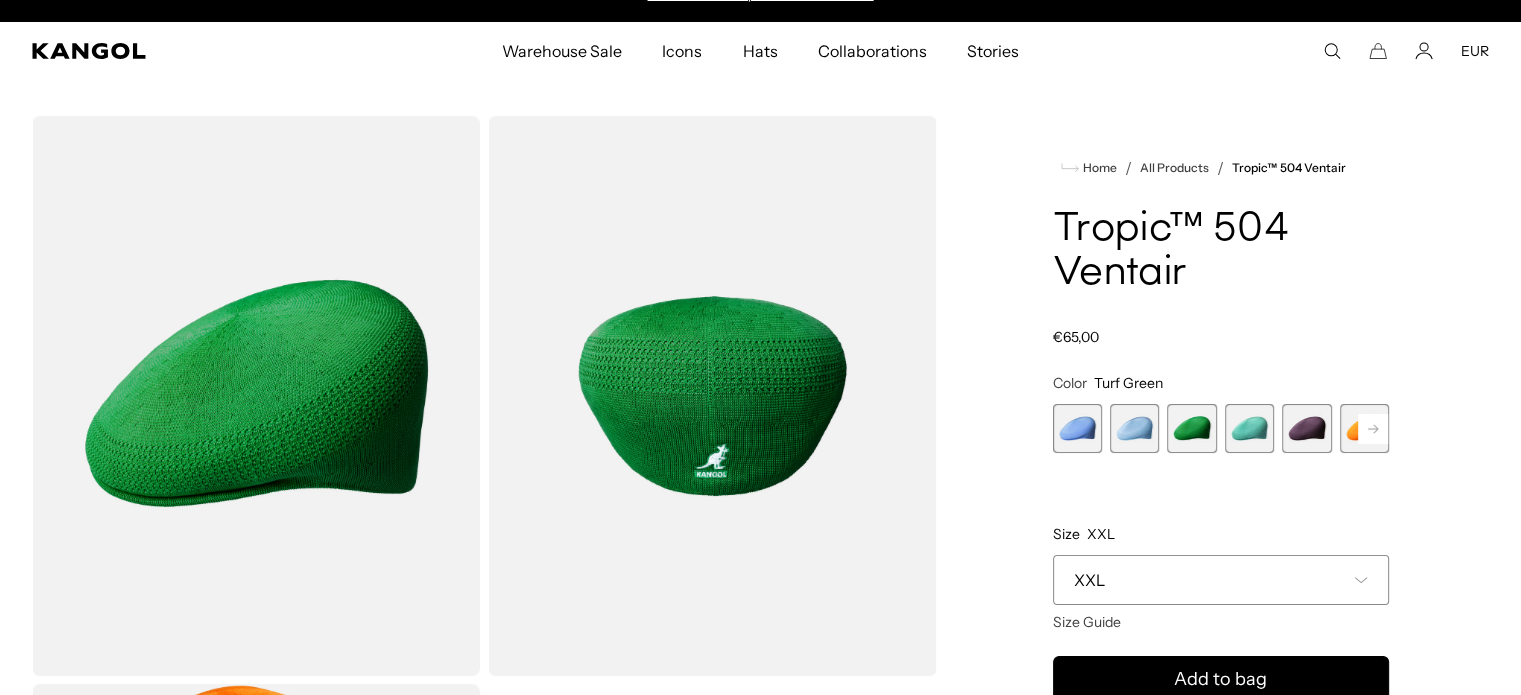 scroll, scrollTop: 577, scrollLeft: 0, axis: vertical 